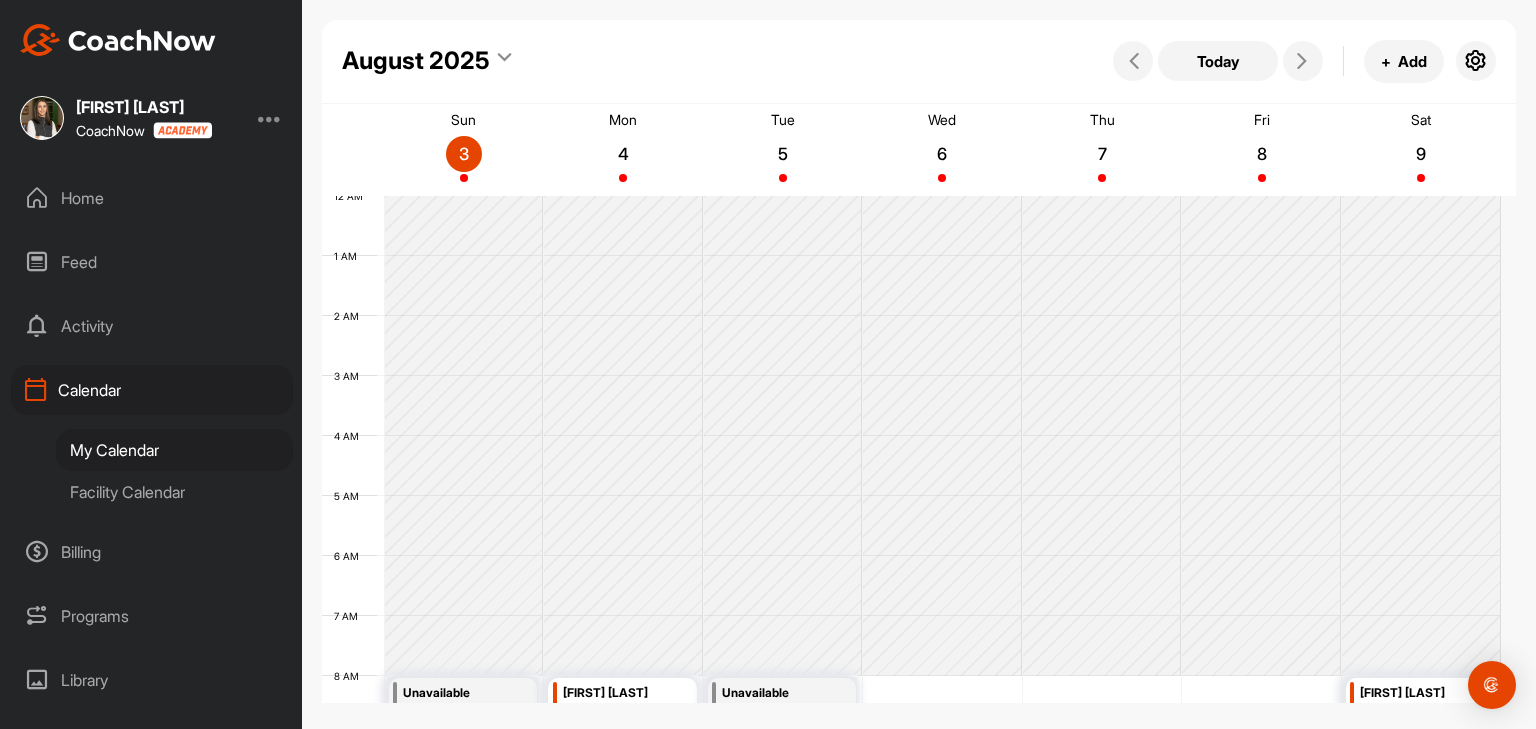 scroll, scrollTop: 0, scrollLeft: 0, axis: both 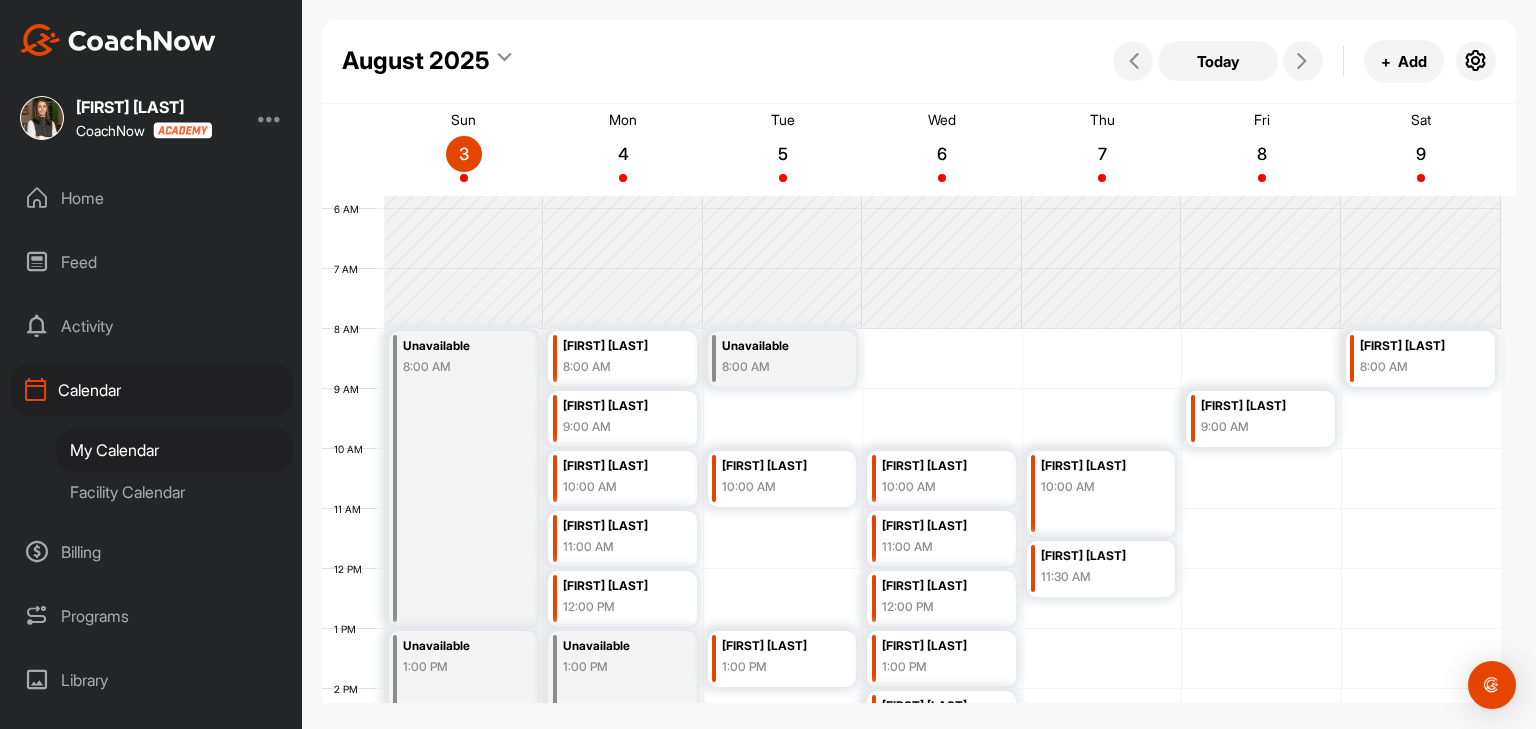click on "Facility Calendar" at bounding box center [174, 492] 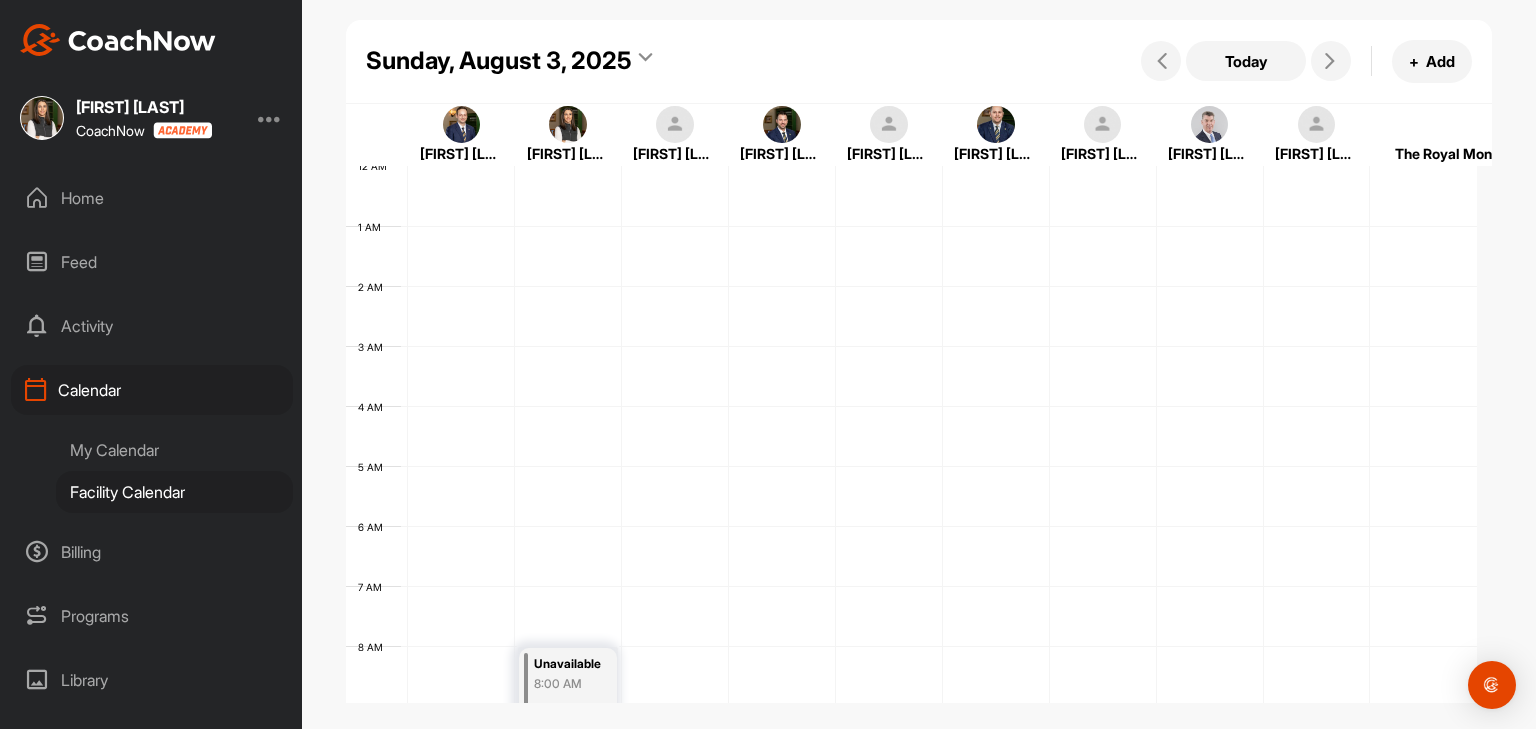 scroll, scrollTop: 0, scrollLeft: 0, axis: both 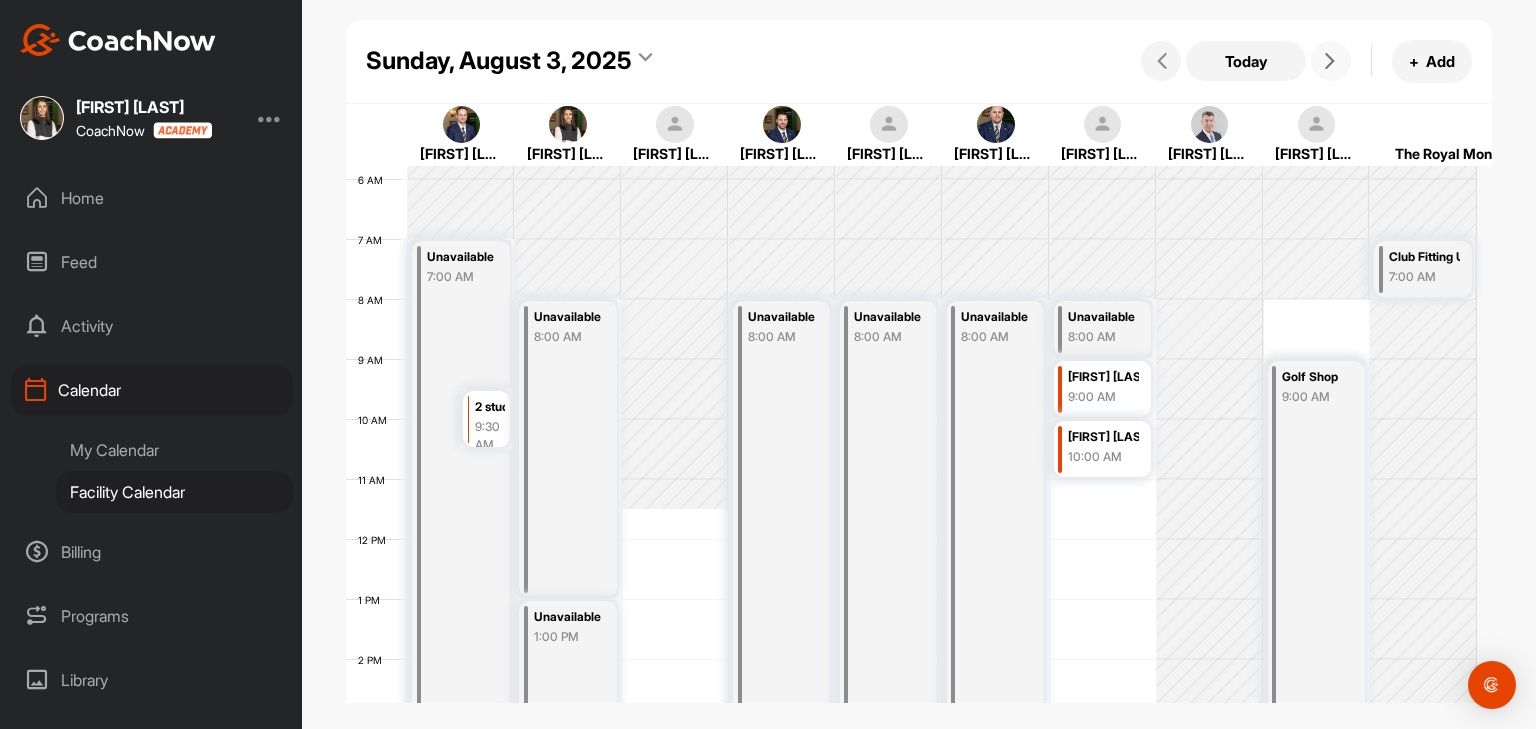 click at bounding box center (1331, 61) 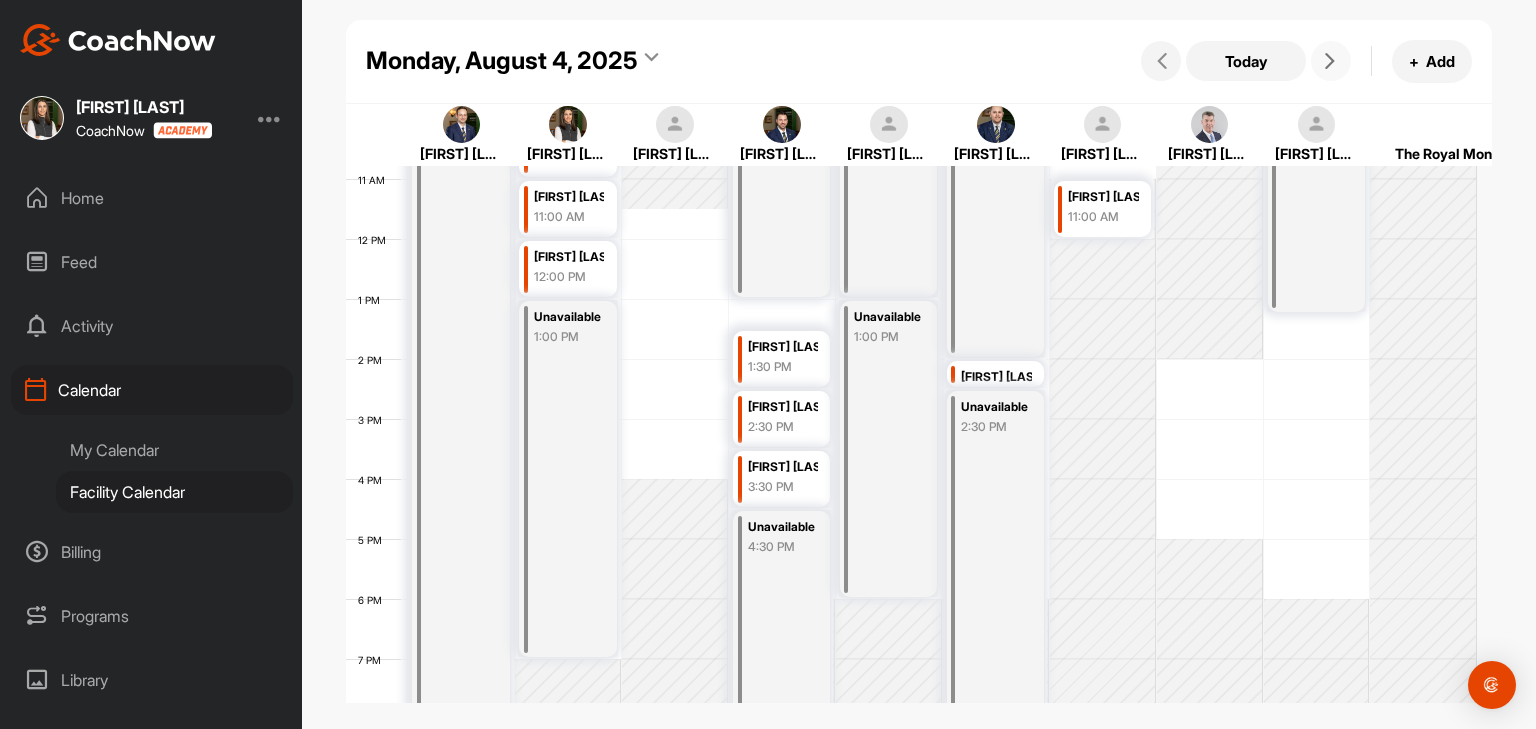 scroll, scrollTop: 447, scrollLeft: 0, axis: vertical 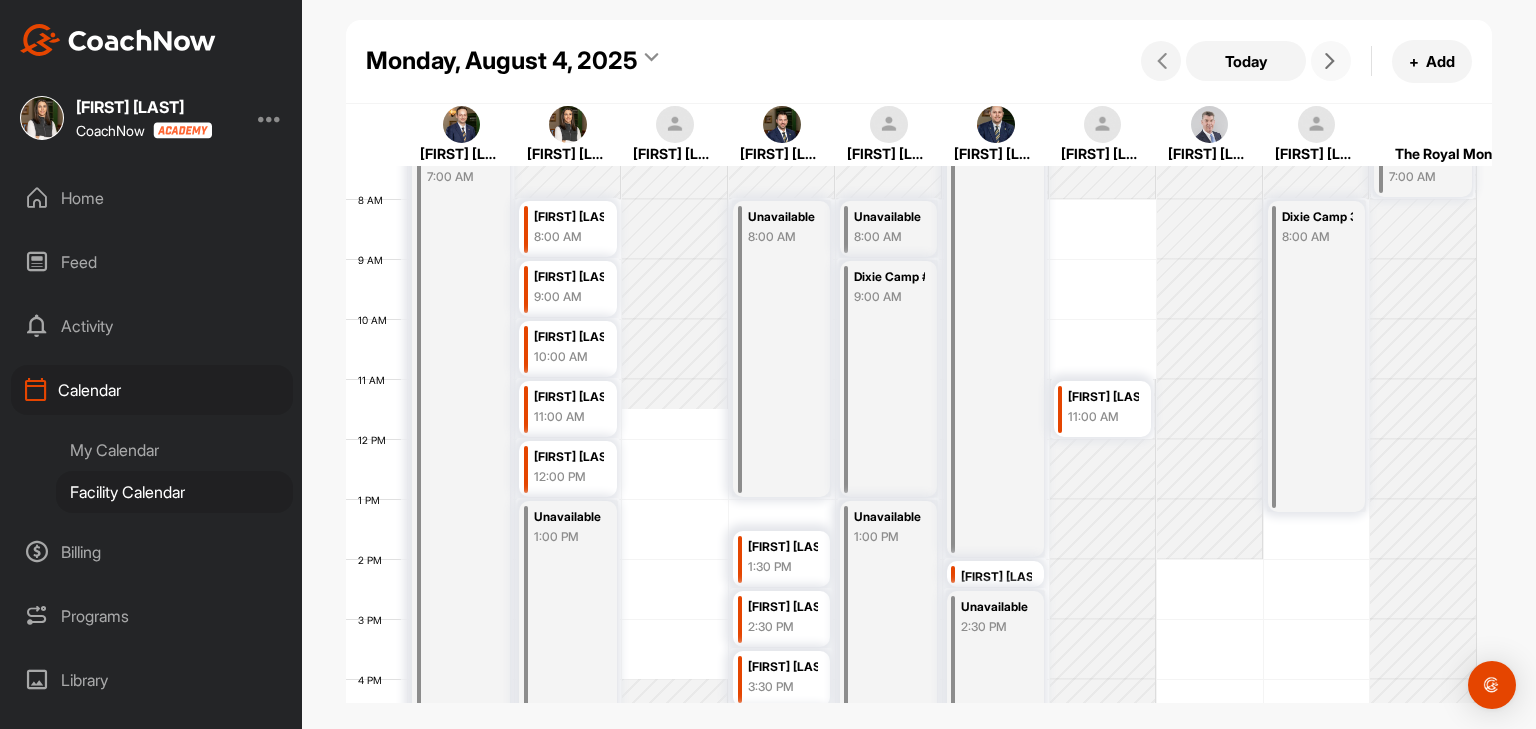 click at bounding box center (1330, 61) 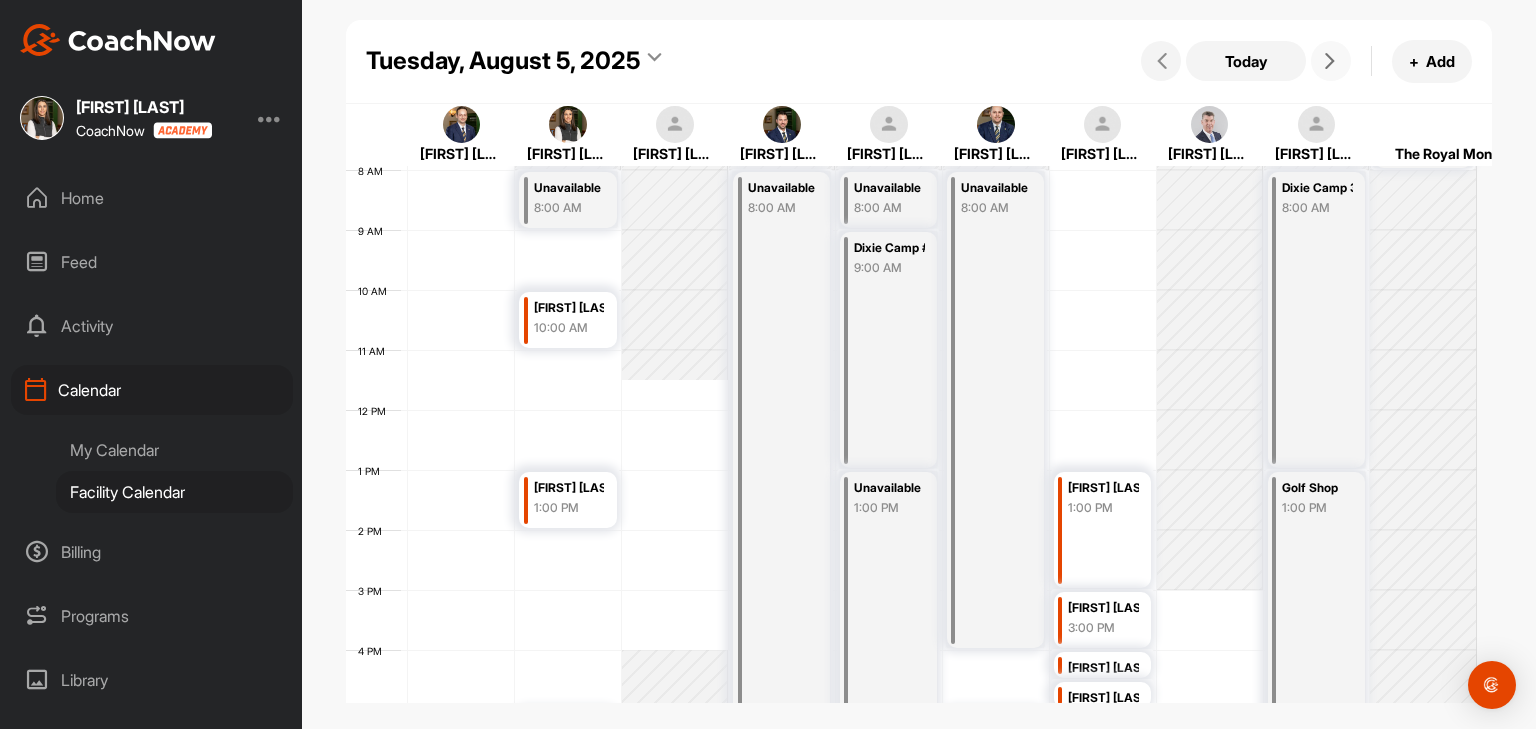 scroll, scrollTop: 447, scrollLeft: 0, axis: vertical 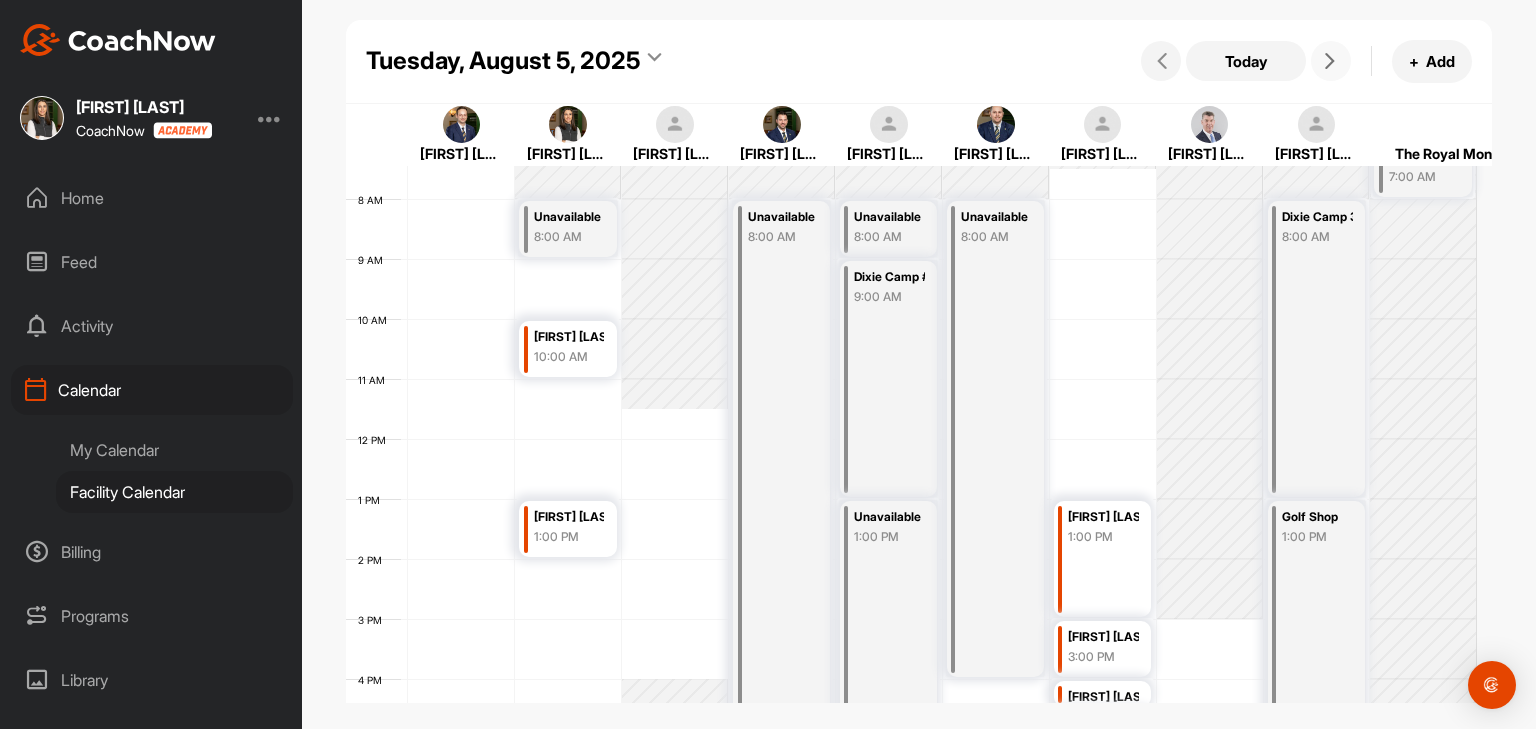 click at bounding box center [1330, 61] 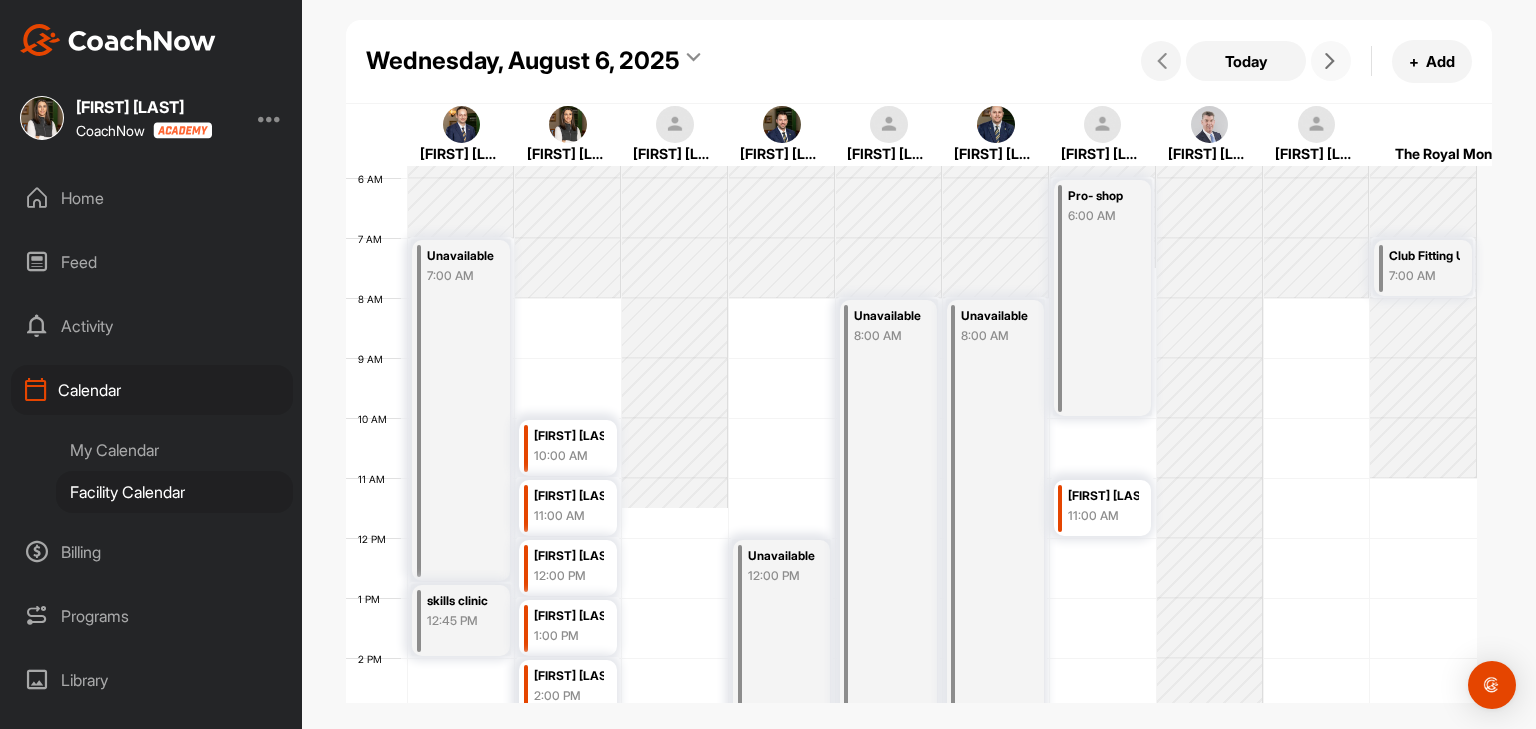 scroll, scrollTop: 347, scrollLeft: 0, axis: vertical 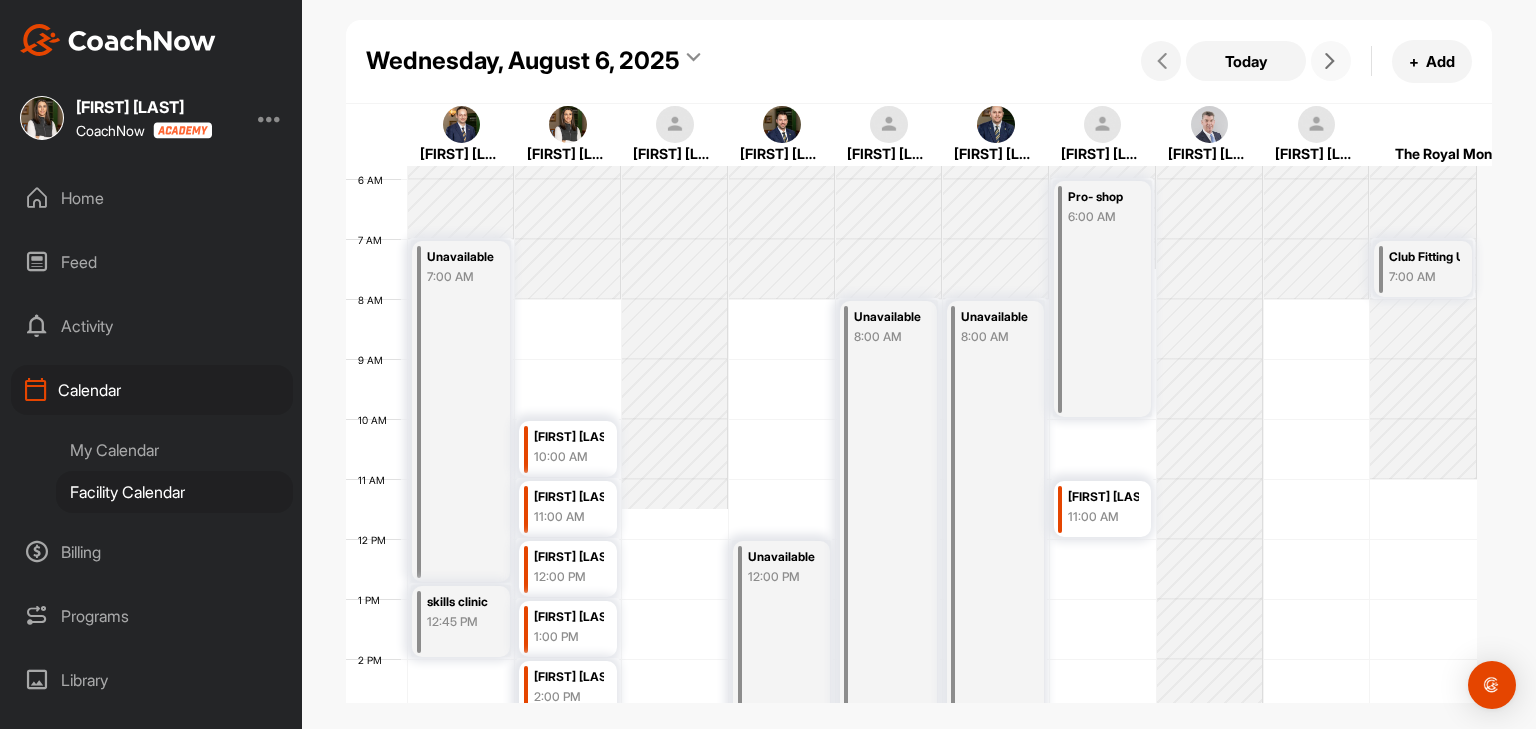 click at bounding box center [1331, 61] 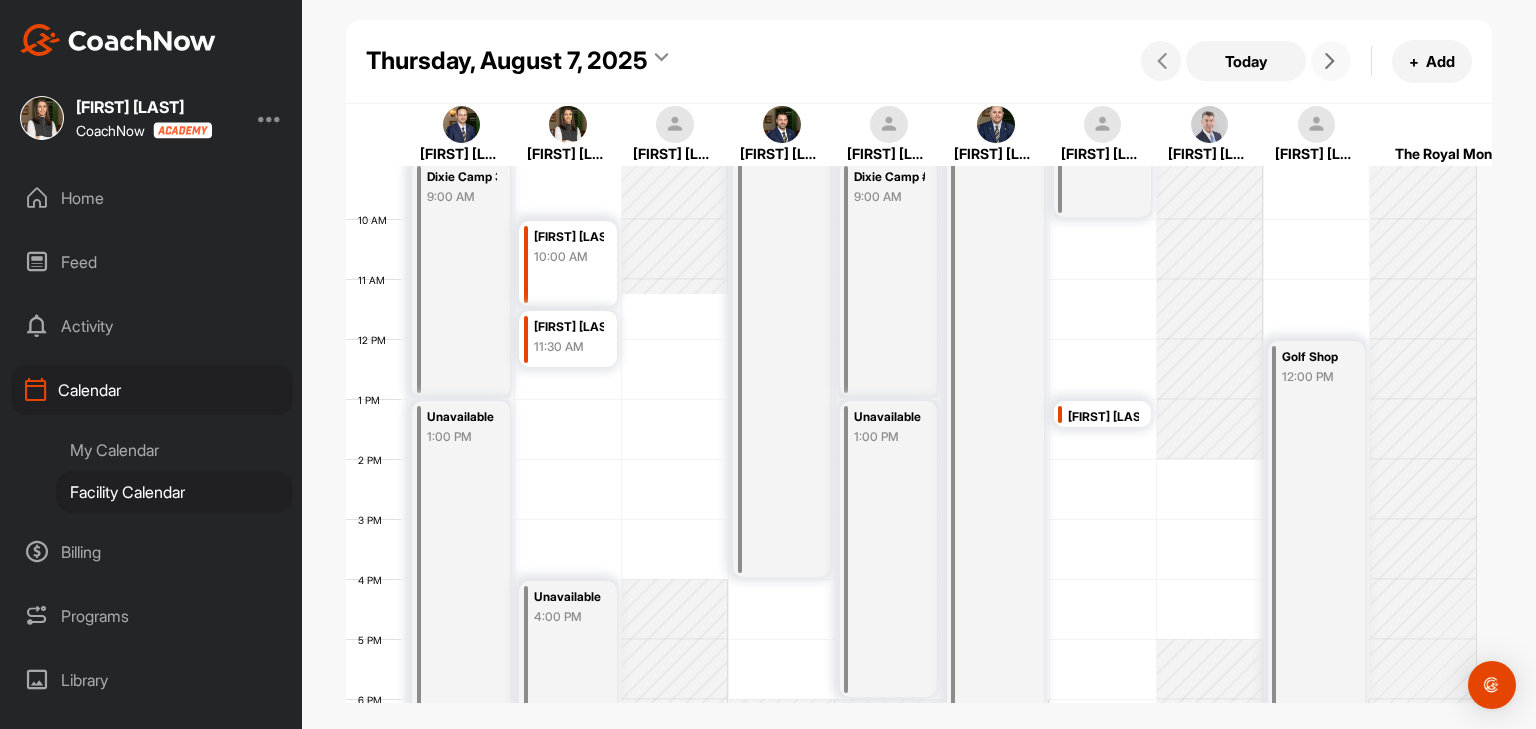 scroll, scrollTop: 447, scrollLeft: 0, axis: vertical 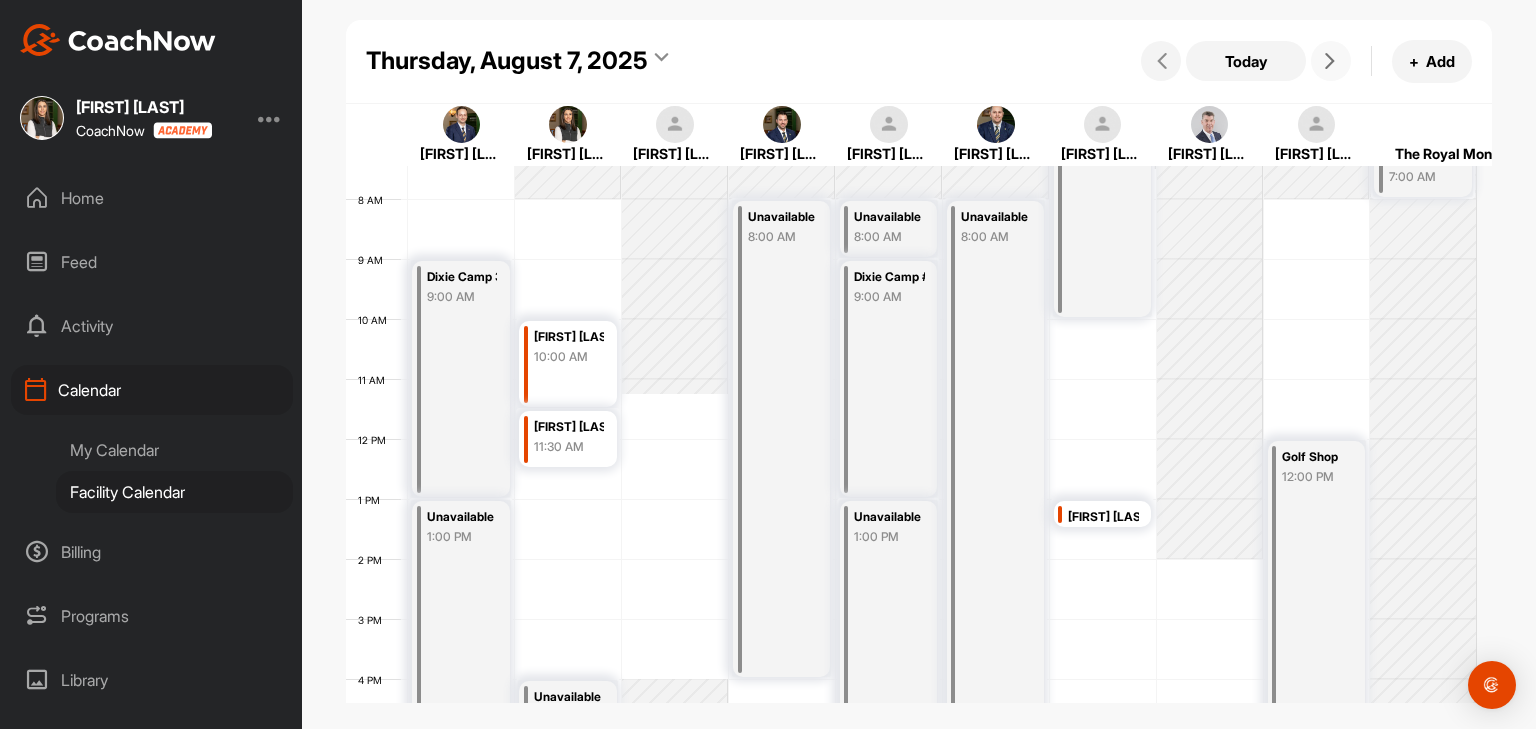 click at bounding box center (1330, 61) 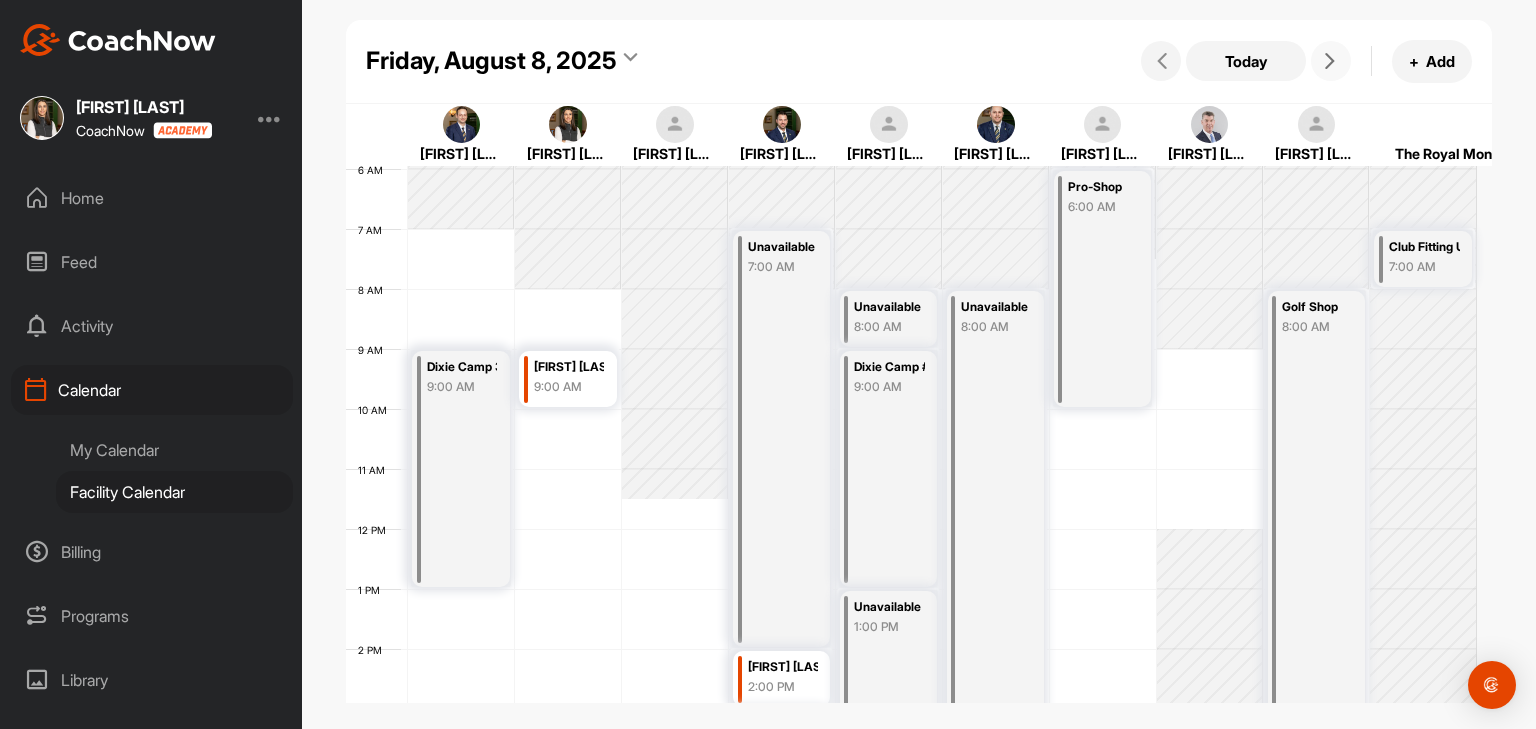 scroll, scrollTop: 347, scrollLeft: 0, axis: vertical 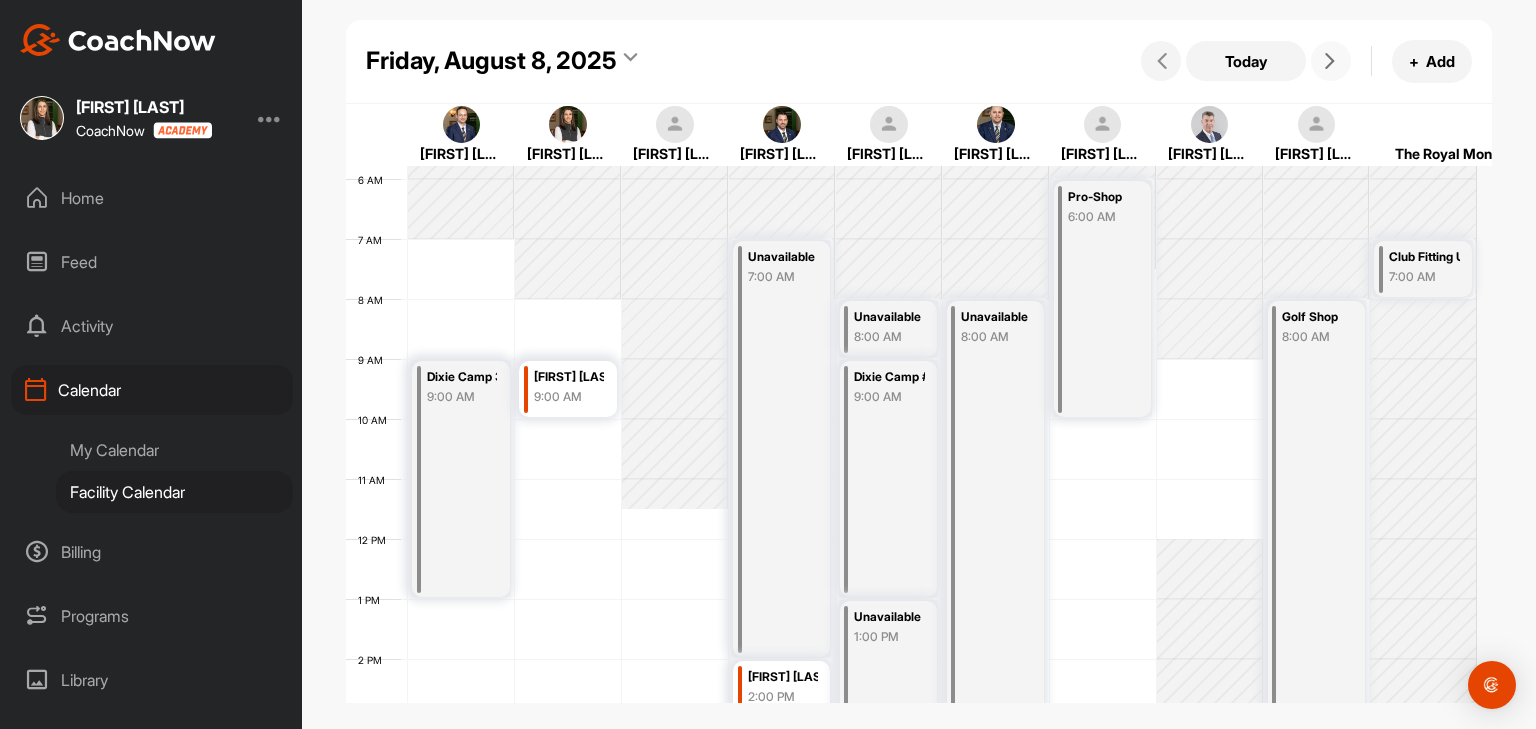 click at bounding box center [1330, 61] 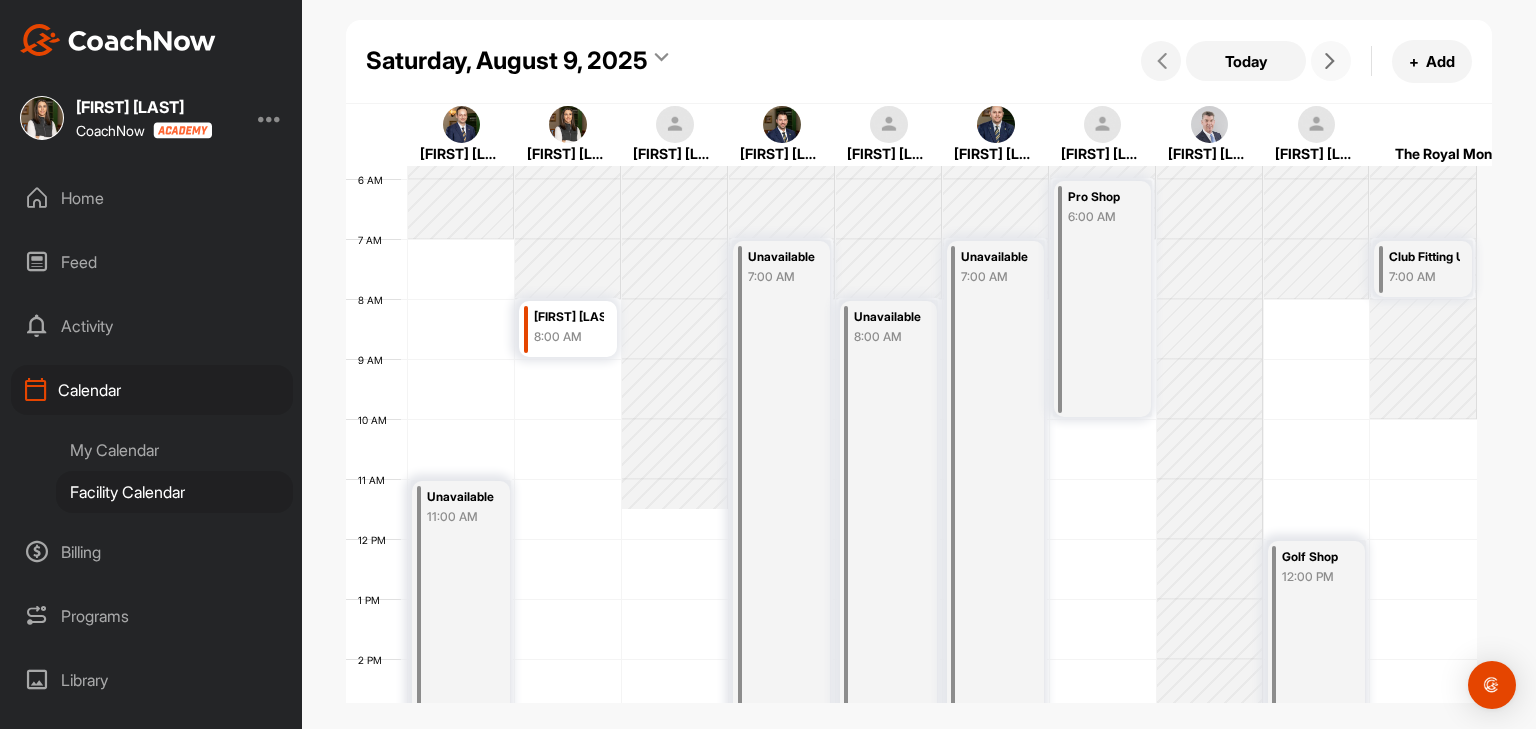 click at bounding box center (1330, 61) 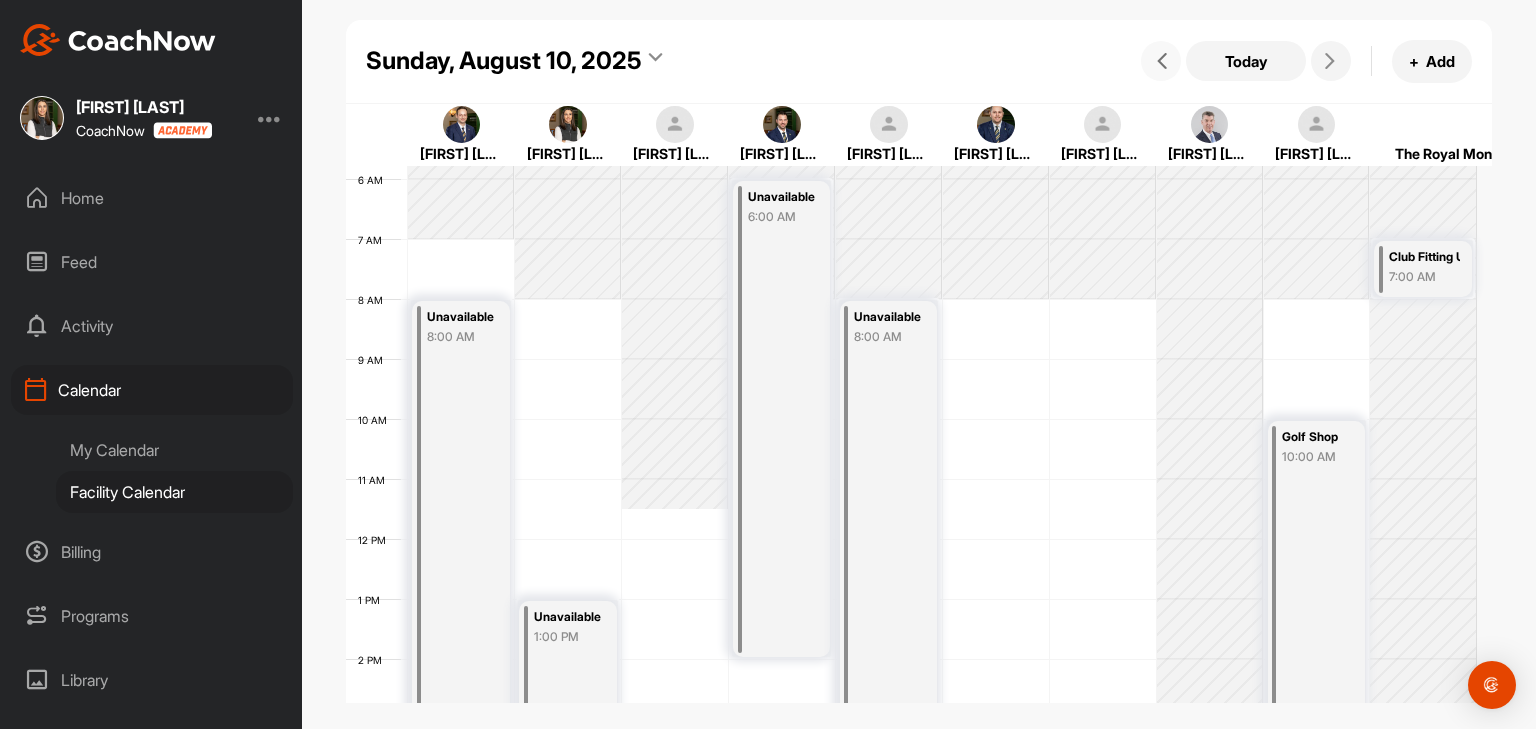 click at bounding box center (1162, 61) 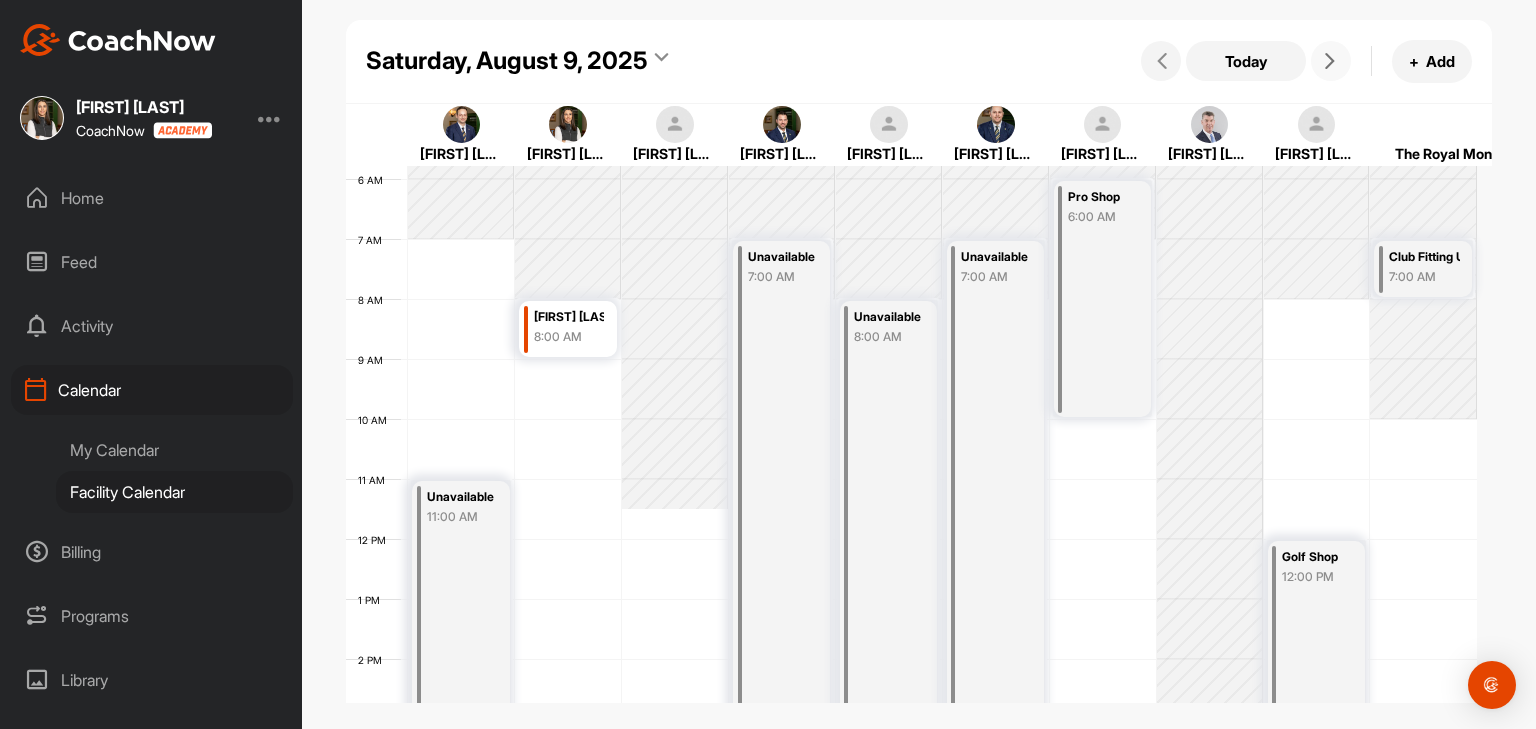 click at bounding box center [1330, 61] 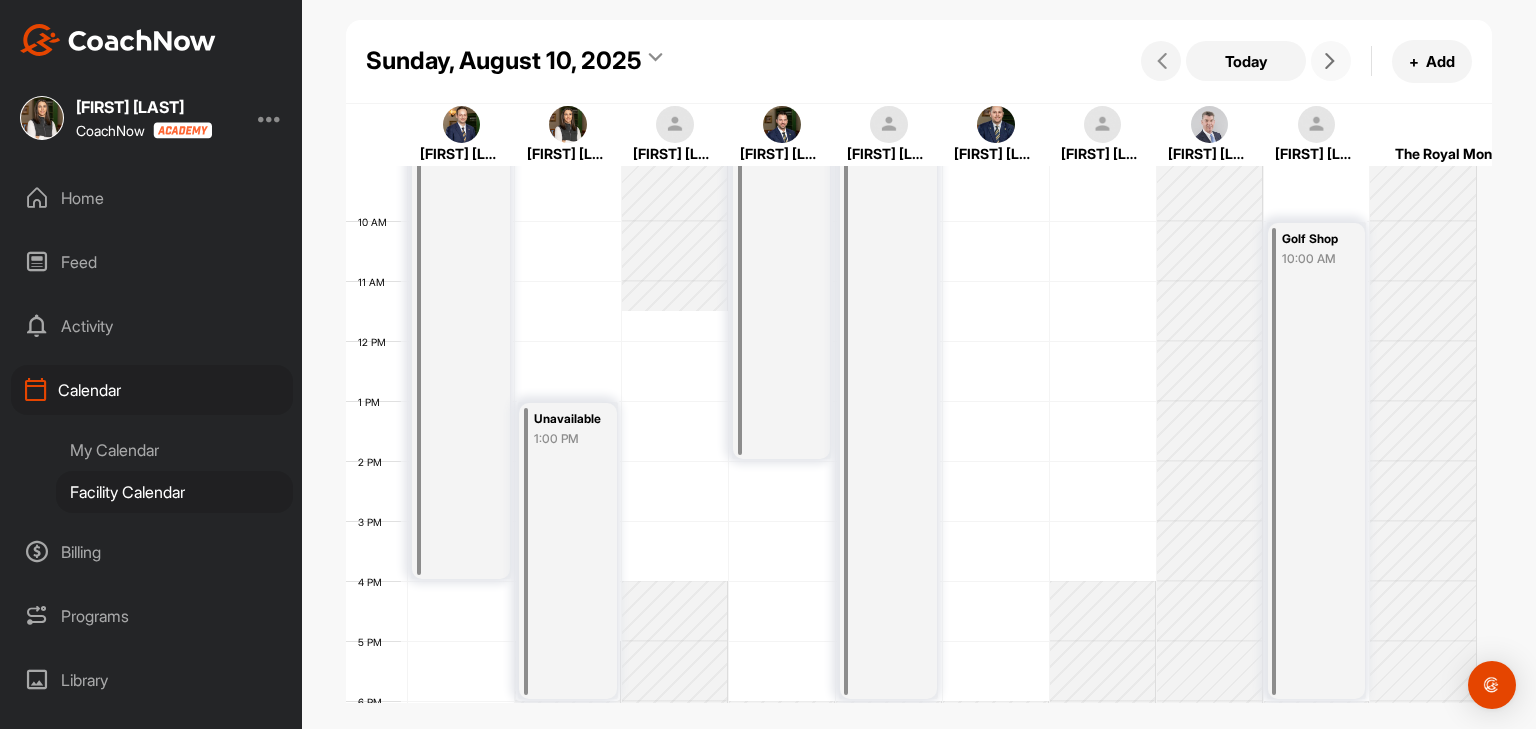 scroll, scrollTop: 547, scrollLeft: 0, axis: vertical 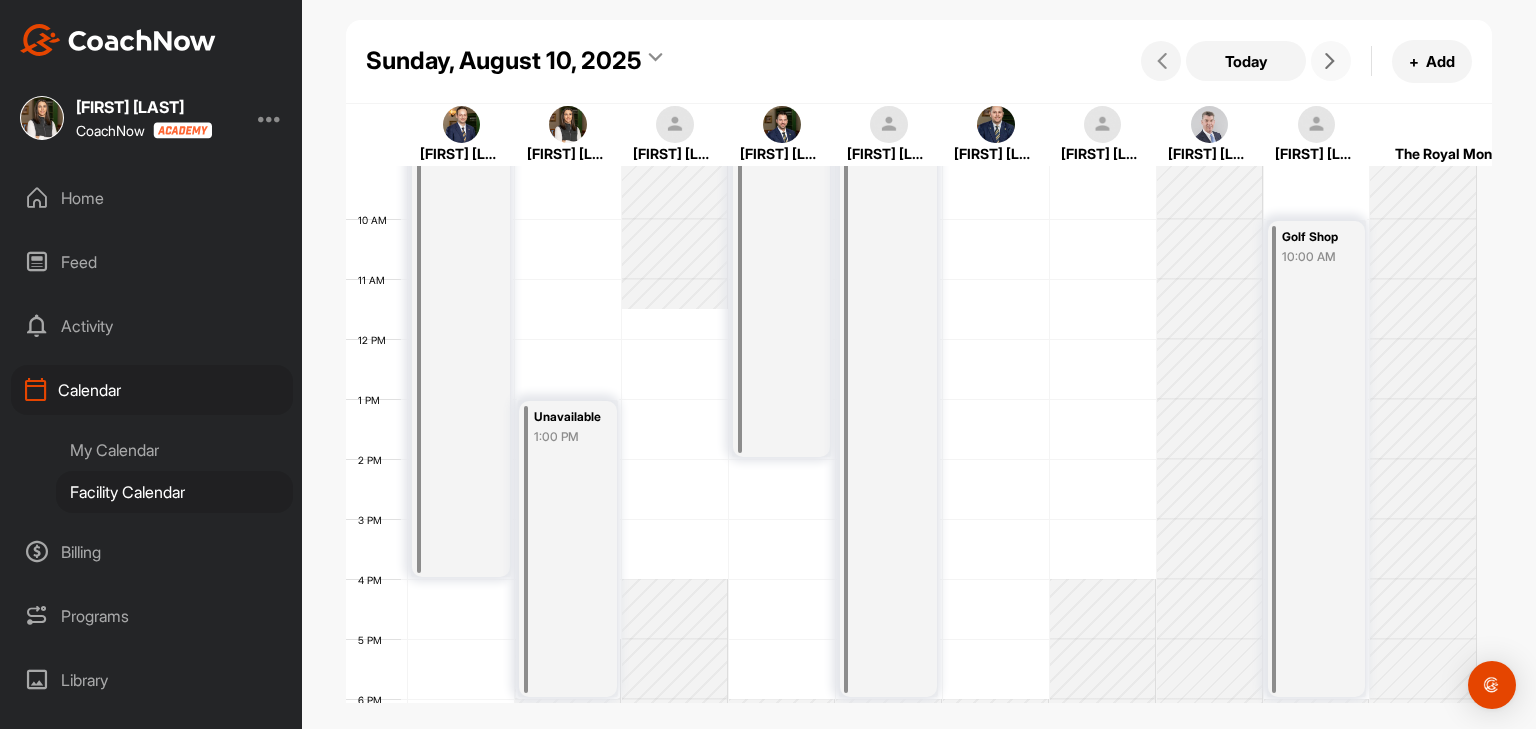 click on "Unavailable 1:00 PM" at bounding box center (567, 549) 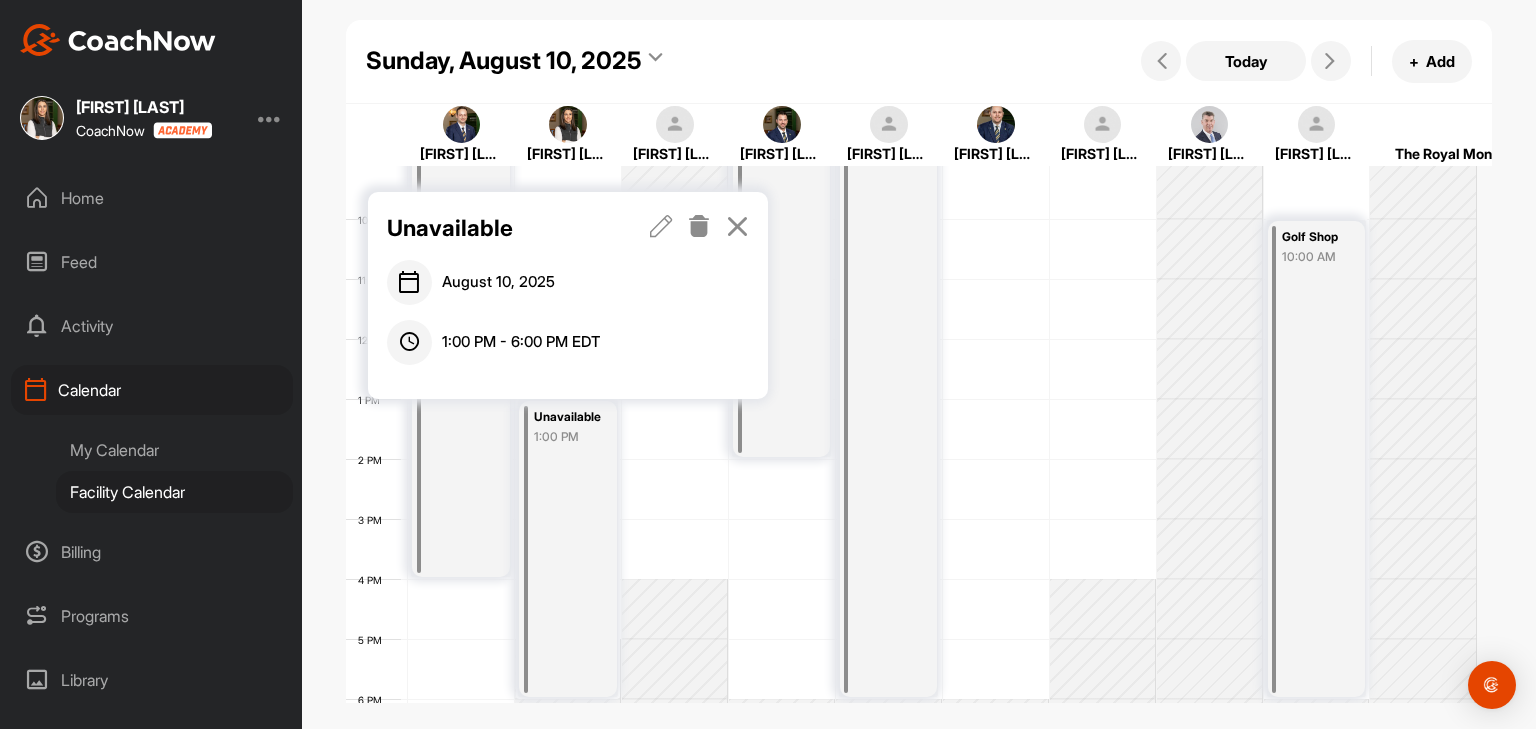 click at bounding box center [661, 226] 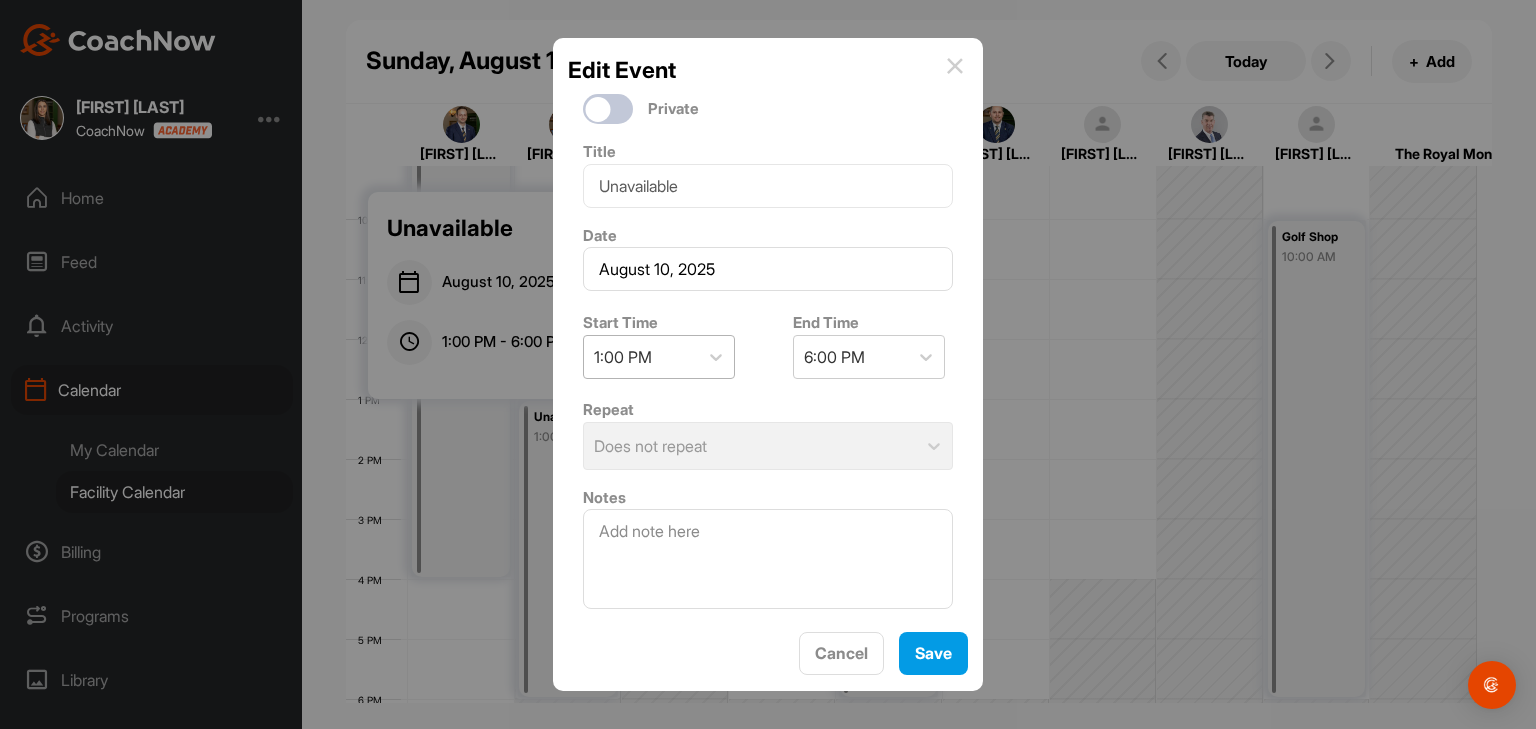 click on "1:00 PM" at bounding box center (641, 357) 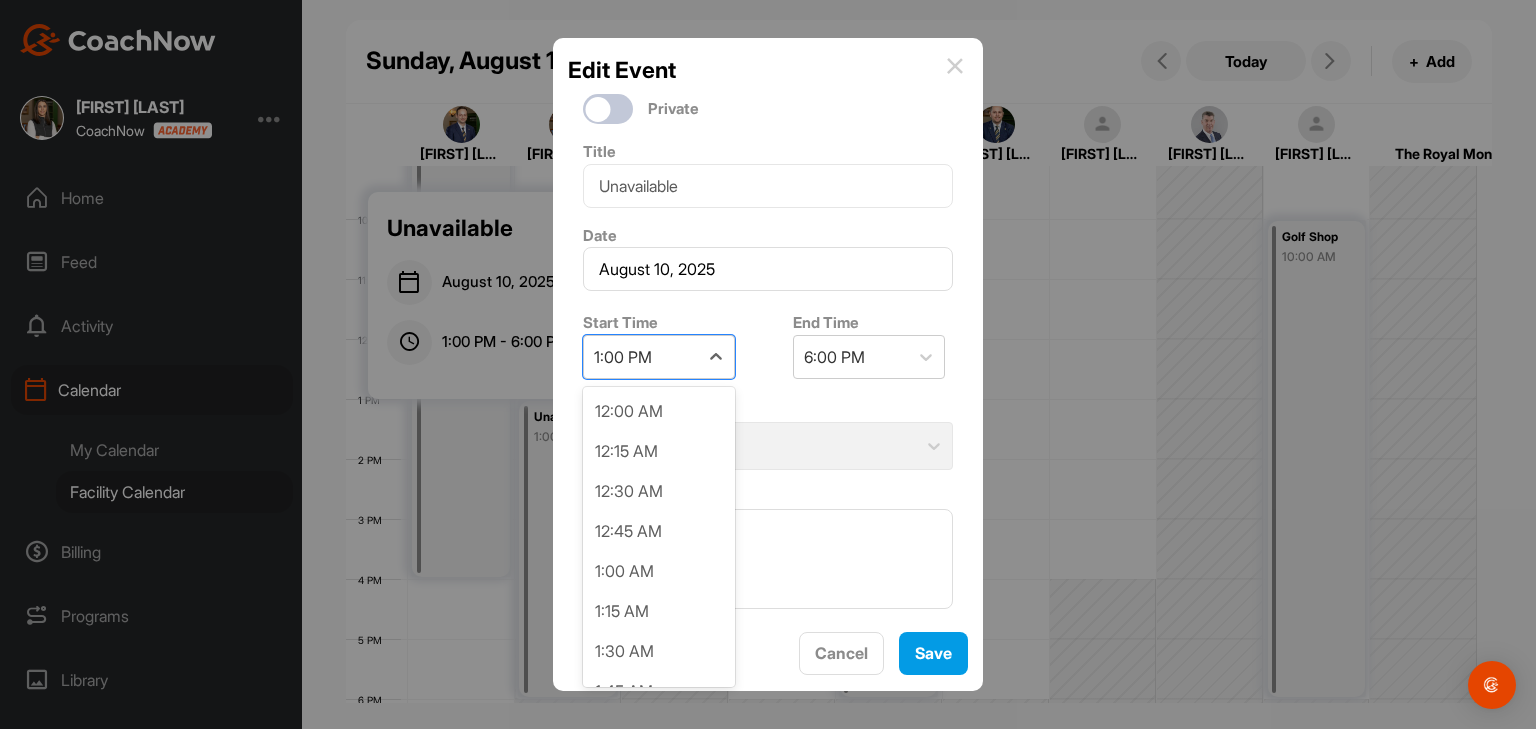 scroll, scrollTop: 1837, scrollLeft: 0, axis: vertical 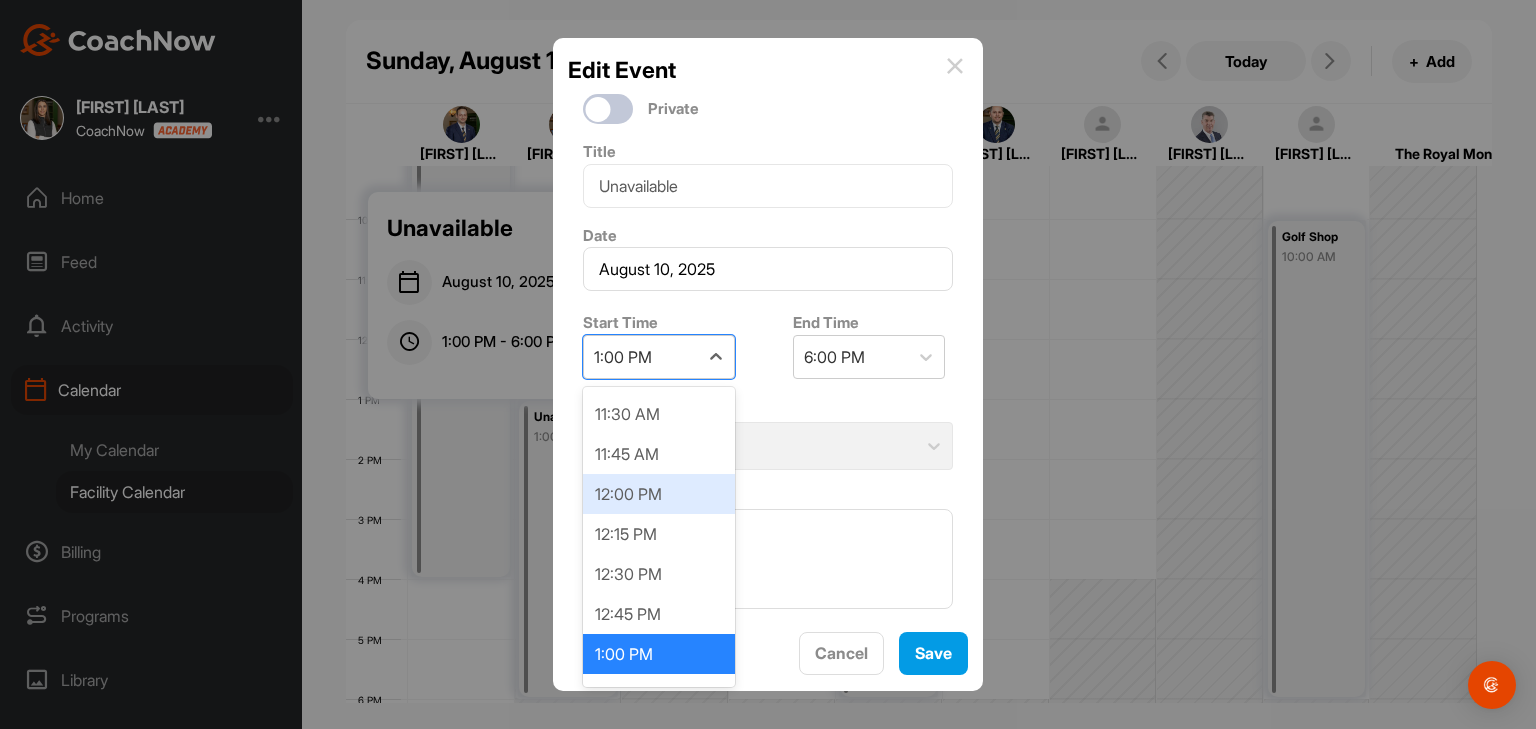 click on "12:00 PM" at bounding box center (659, 494) 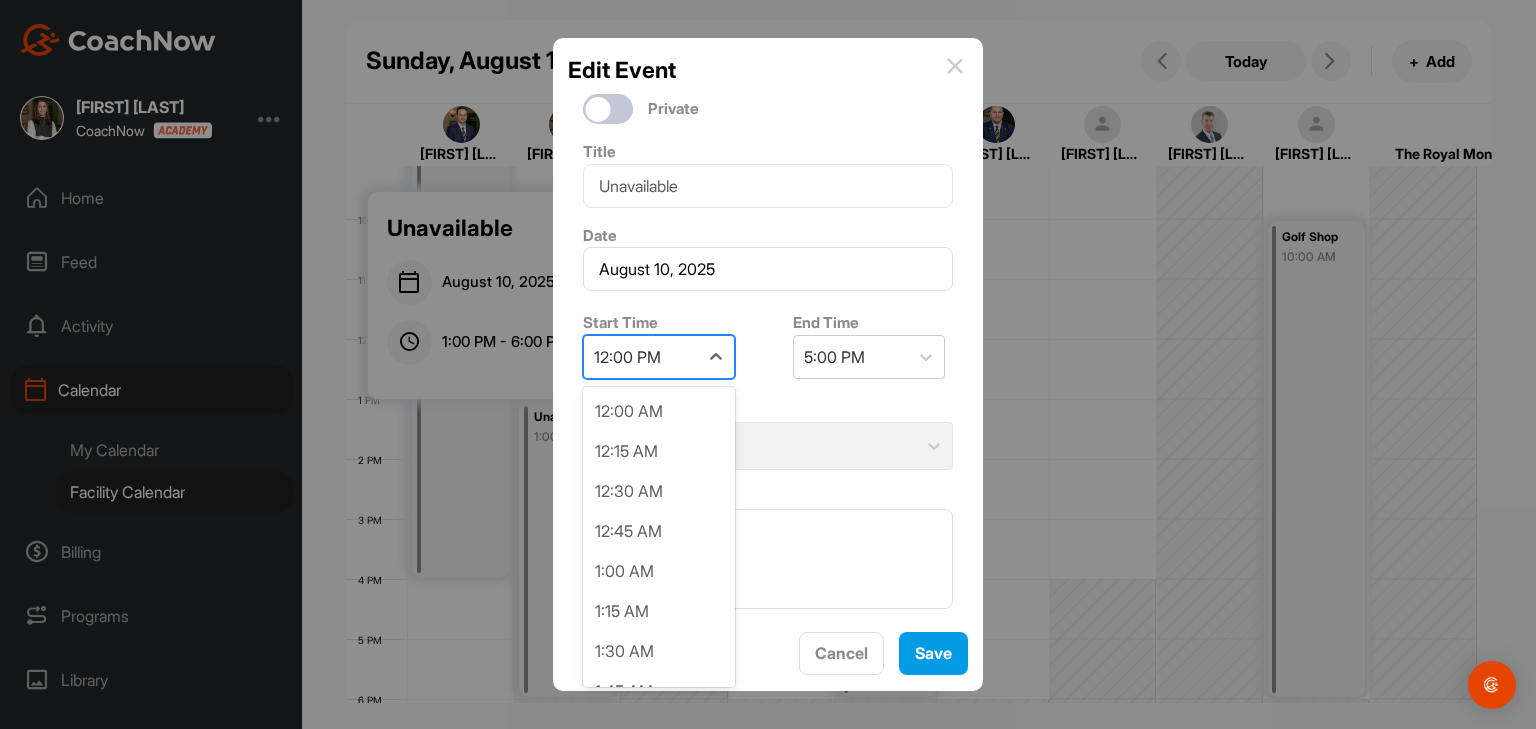 click on "12:00 PM" at bounding box center (641, 357) 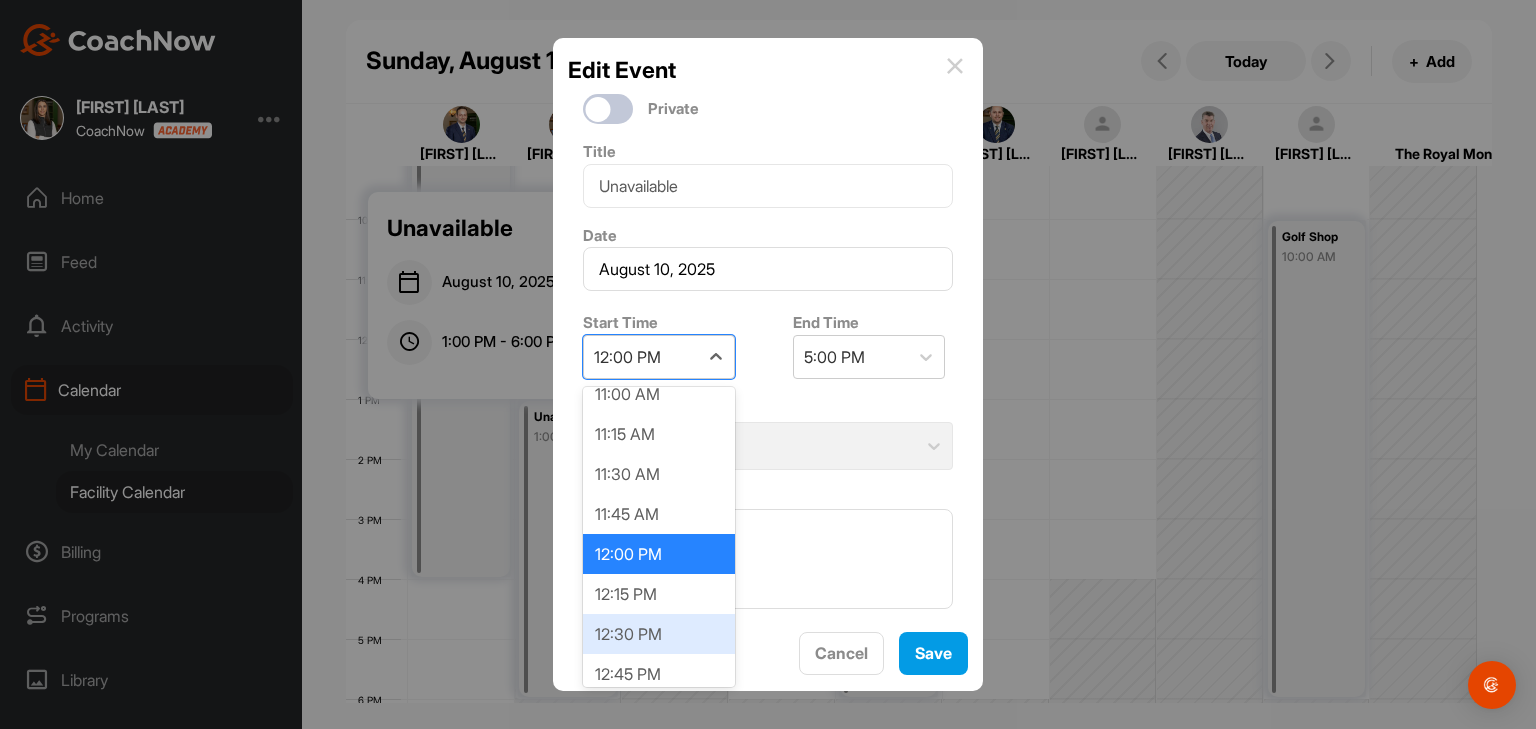 scroll, scrollTop: 1877, scrollLeft: 0, axis: vertical 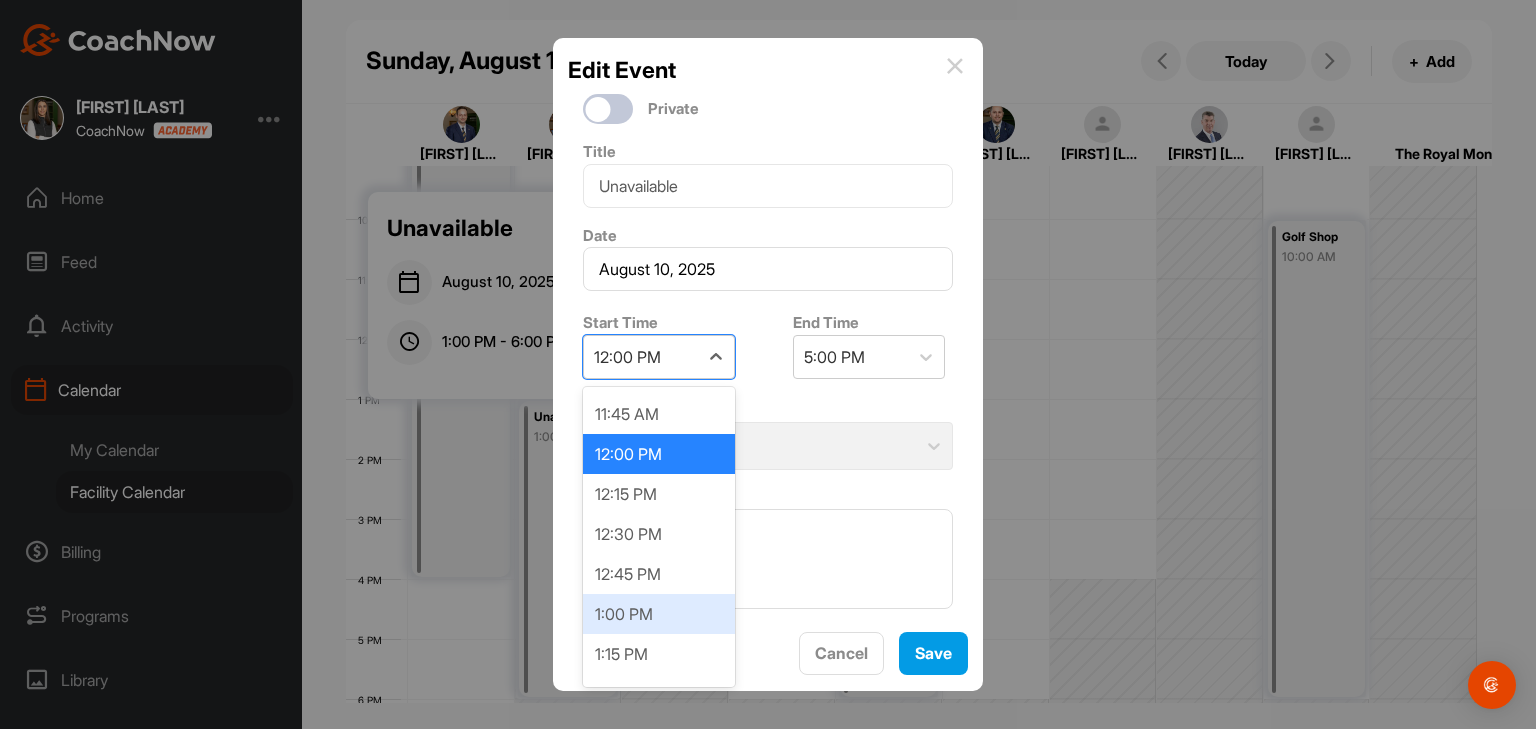 click on "1:00 PM" at bounding box center (659, 614) 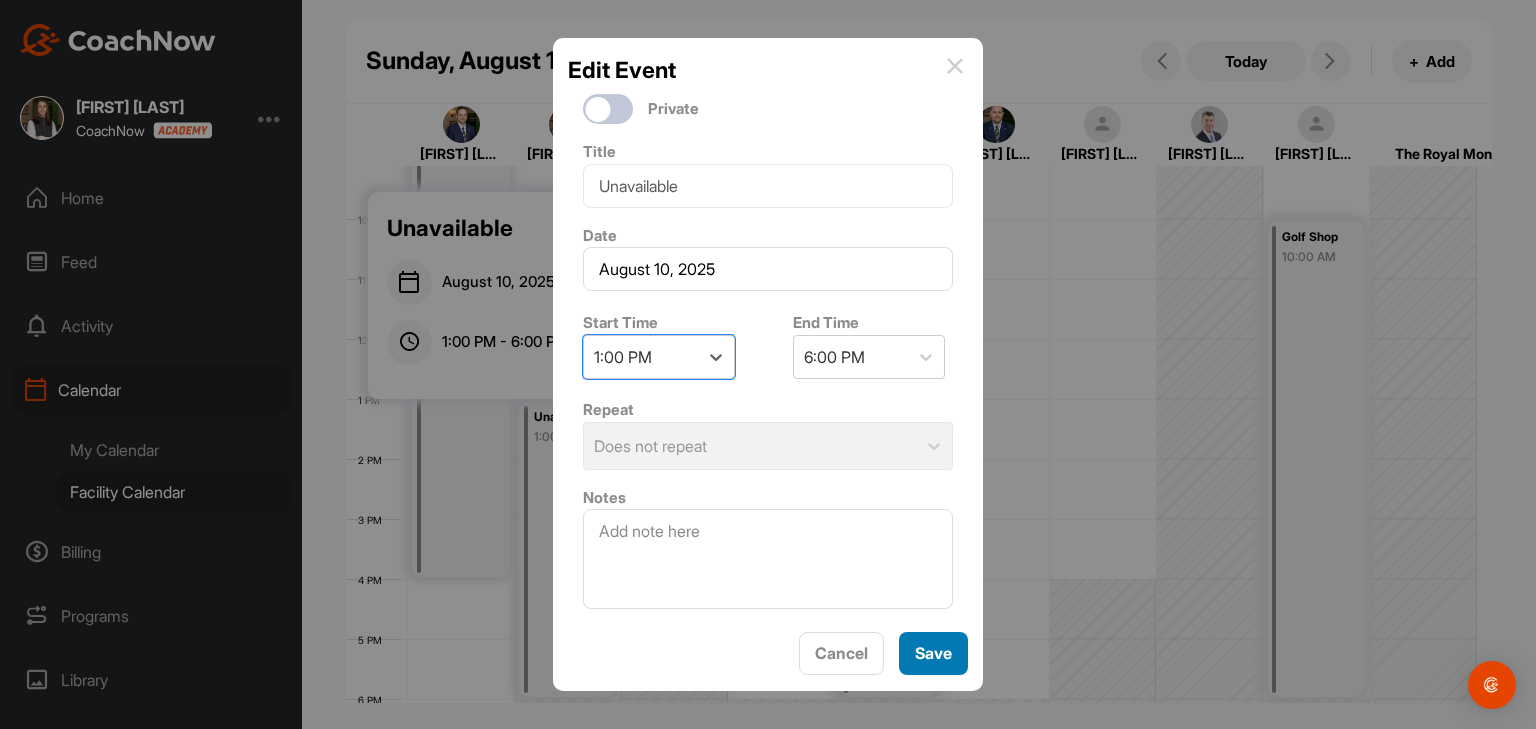click on "Save" at bounding box center (933, 653) 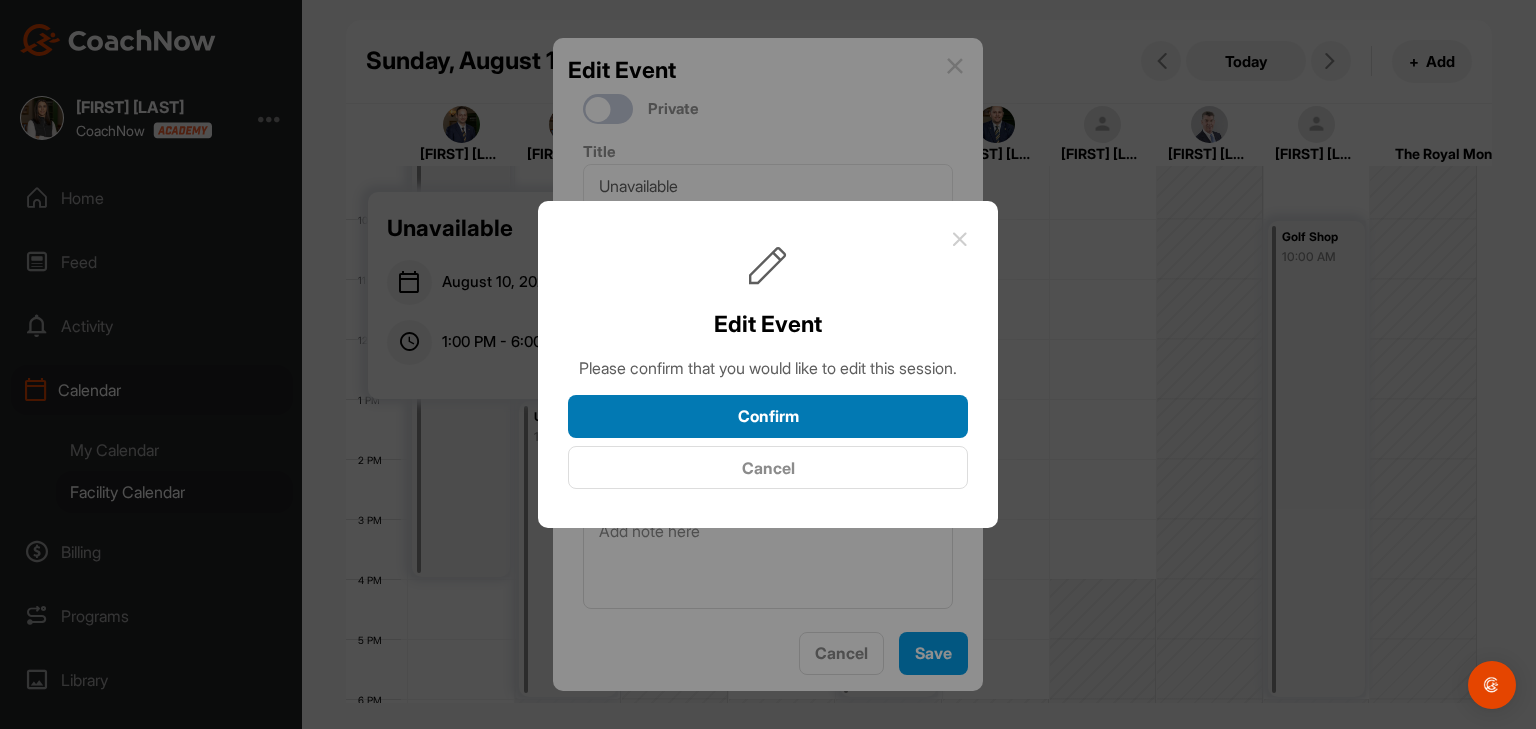 click on "Confirm" at bounding box center [768, 416] 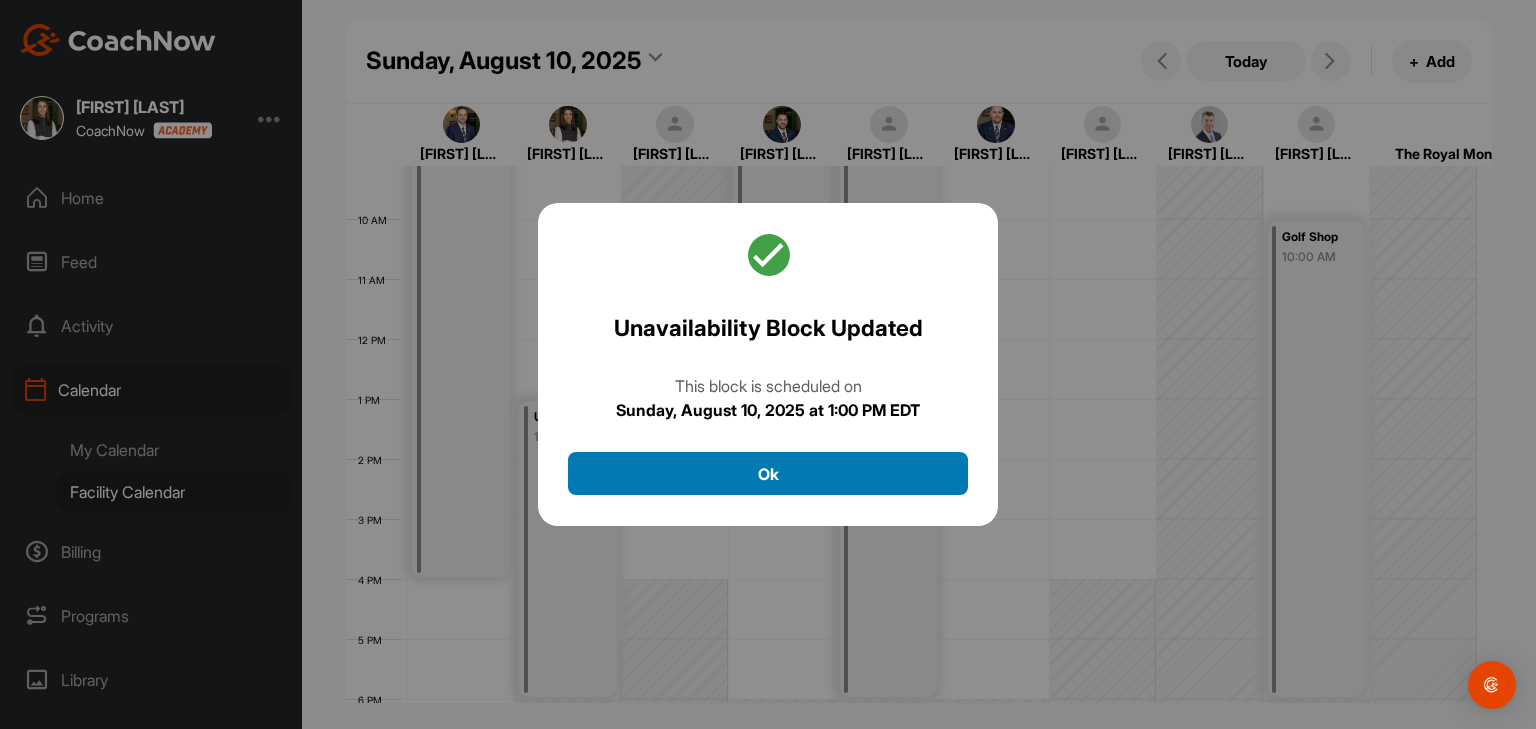 click on "Ok" at bounding box center [768, 473] 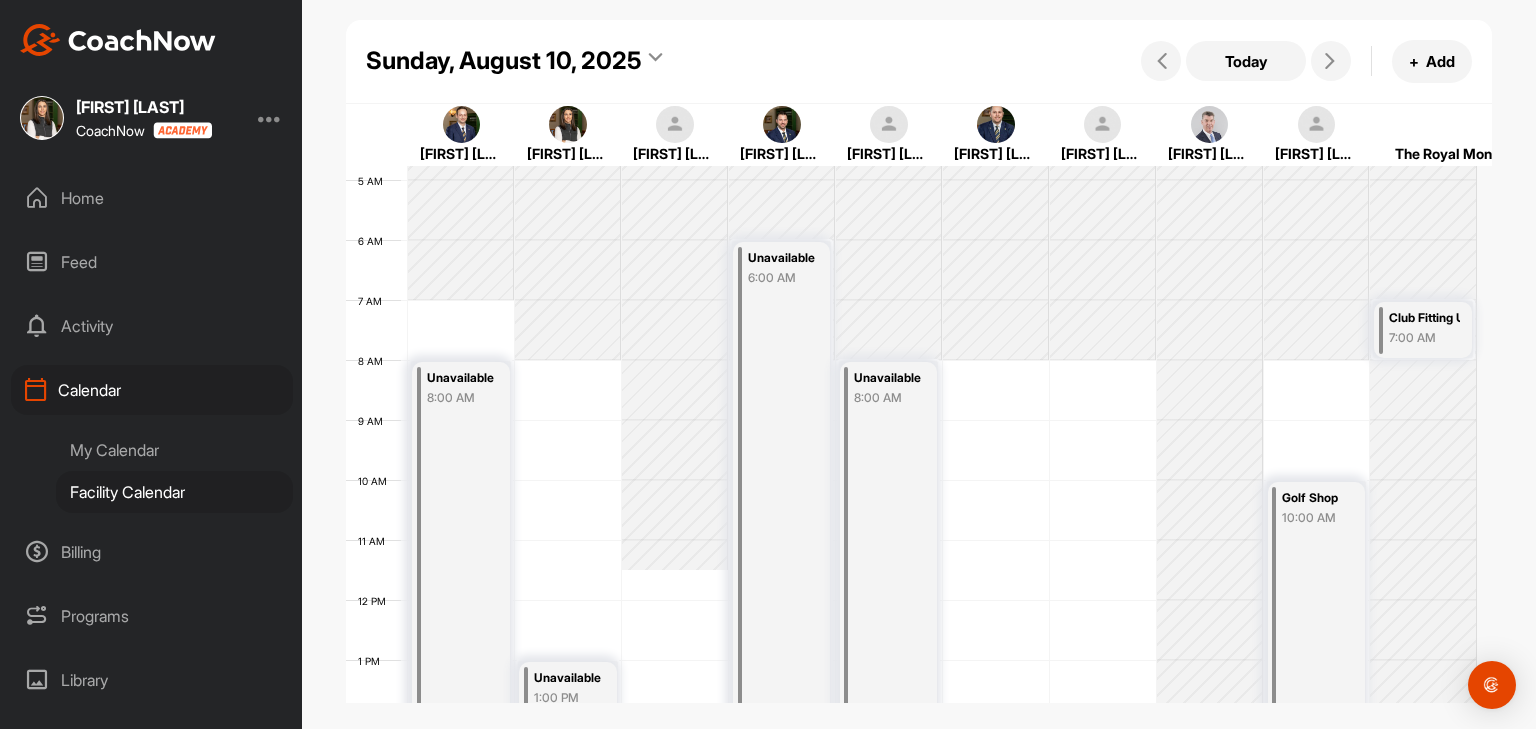 scroll, scrollTop: 247, scrollLeft: 0, axis: vertical 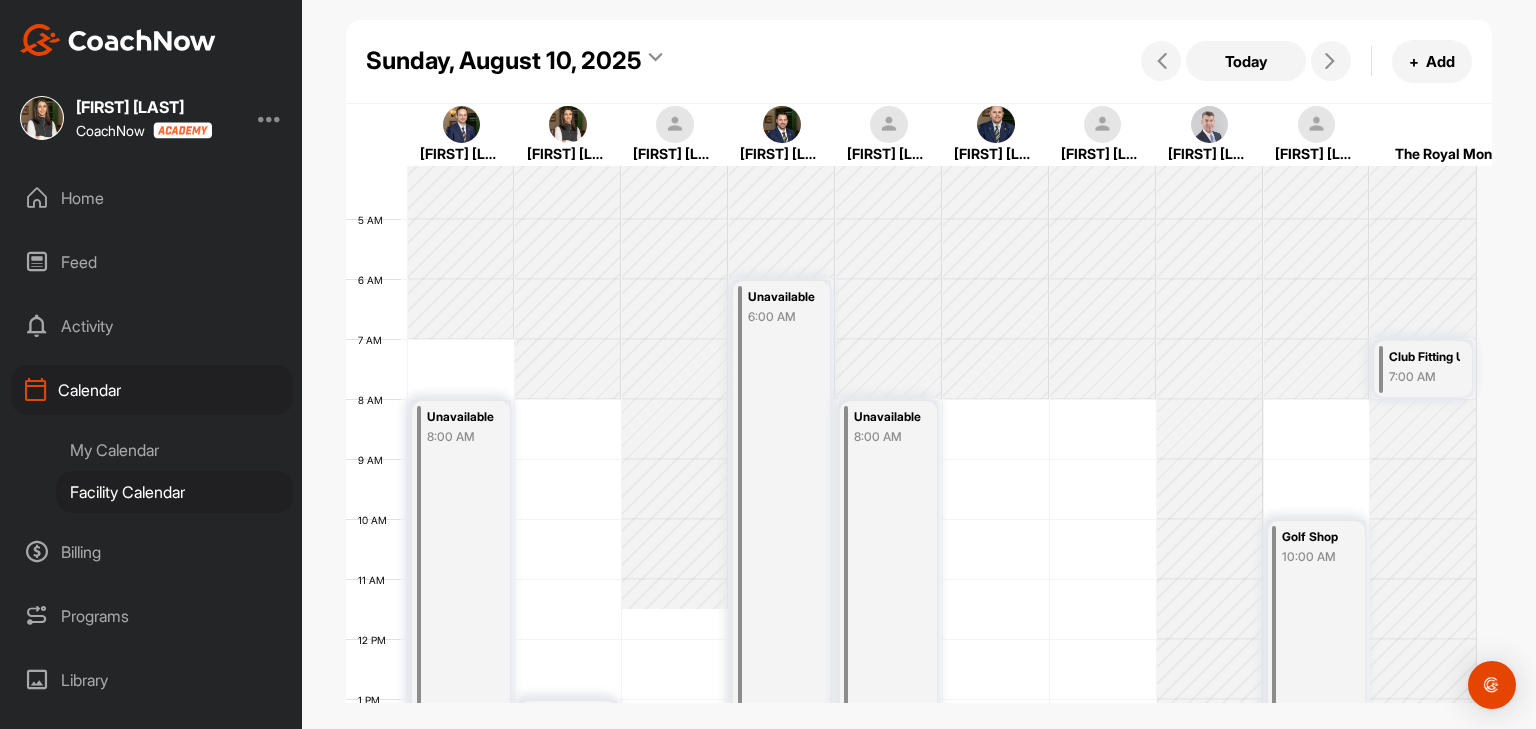 click on "Today + Add" at bounding box center (1304, 61) 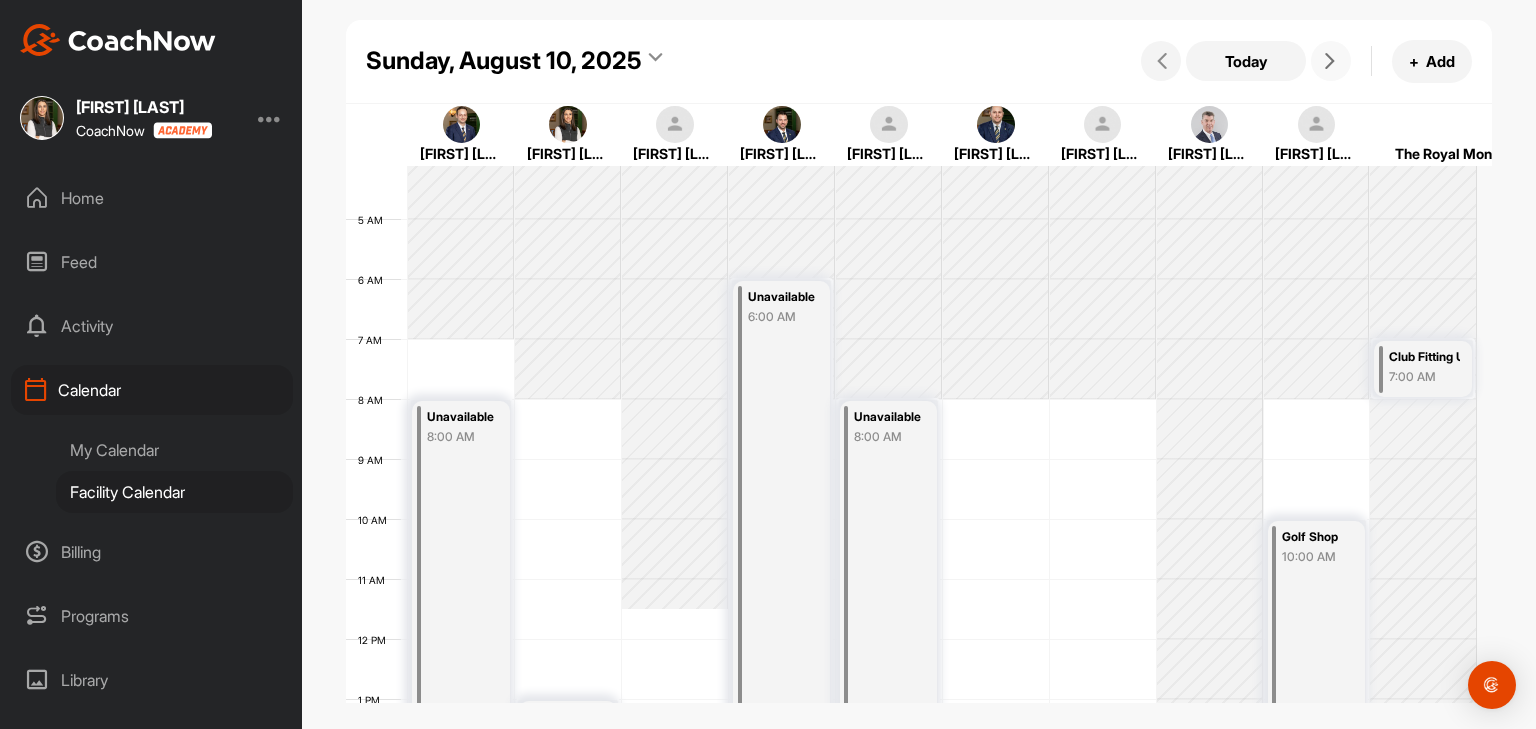 click at bounding box center [1330, 61] 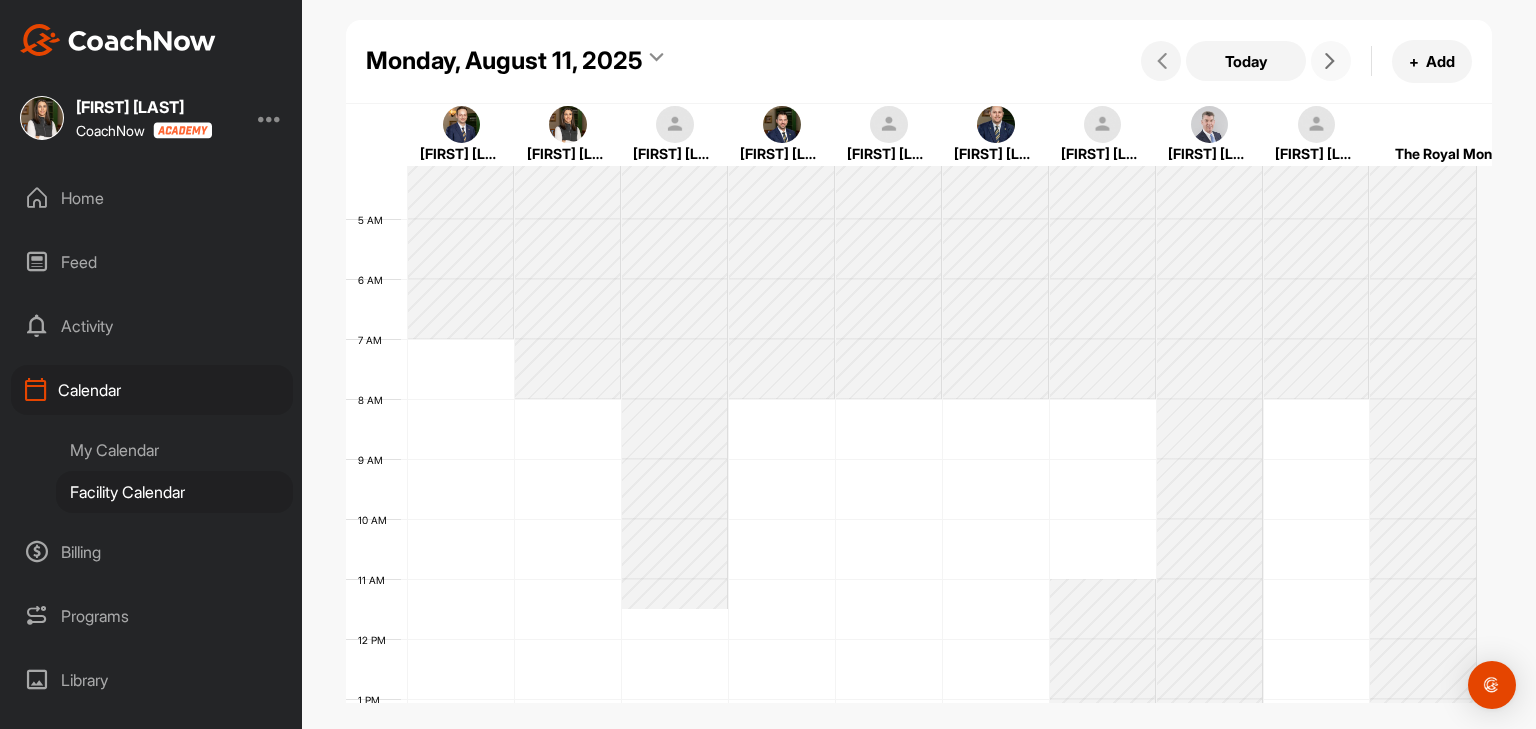 scroll, scrollTop: 346, scrollLeft: 0, axis: vertical 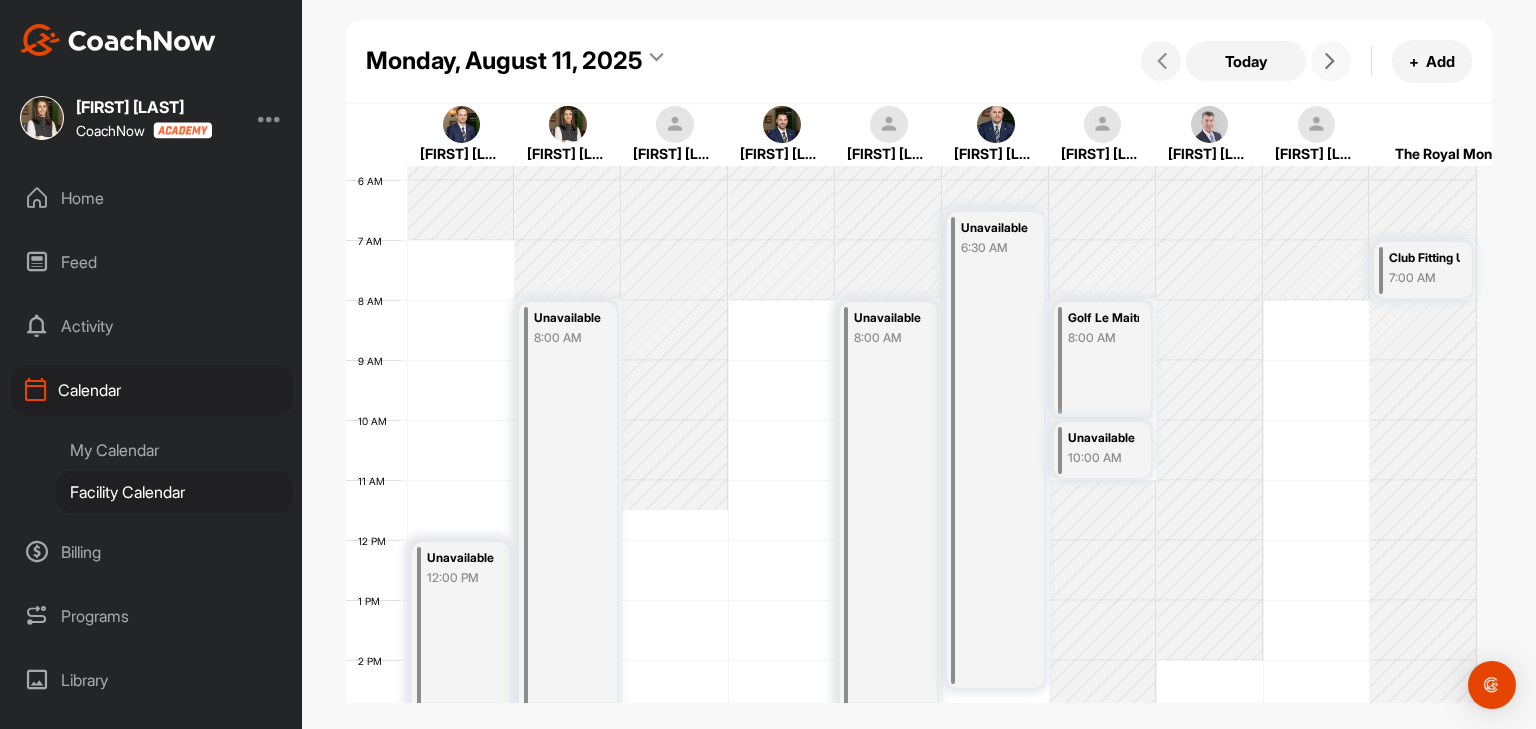 click at bounding box center (1330, 61) 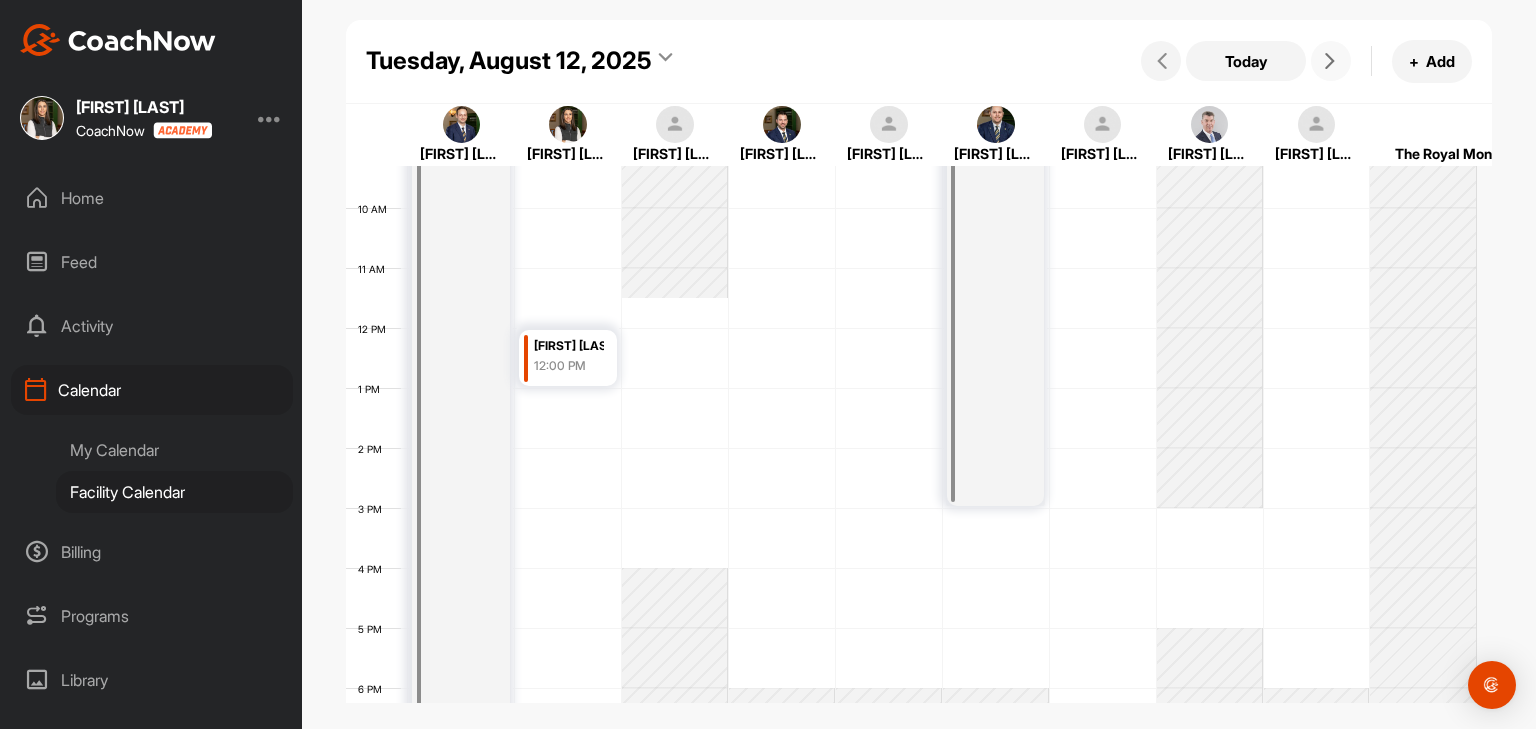 scroll, scrollTop: 546, scrollLeft: 0, axis: vertical 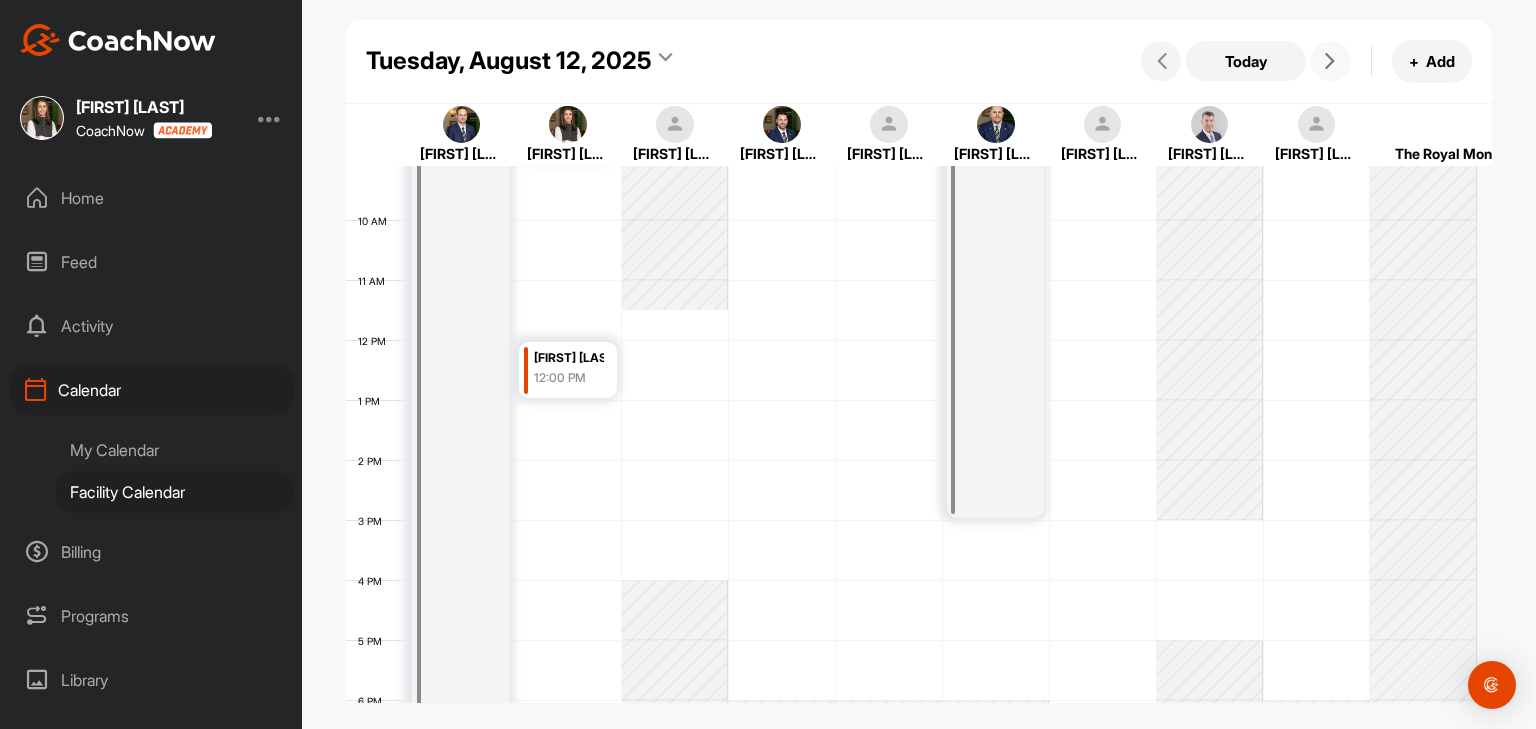 click at bounding box center [1331, 61] 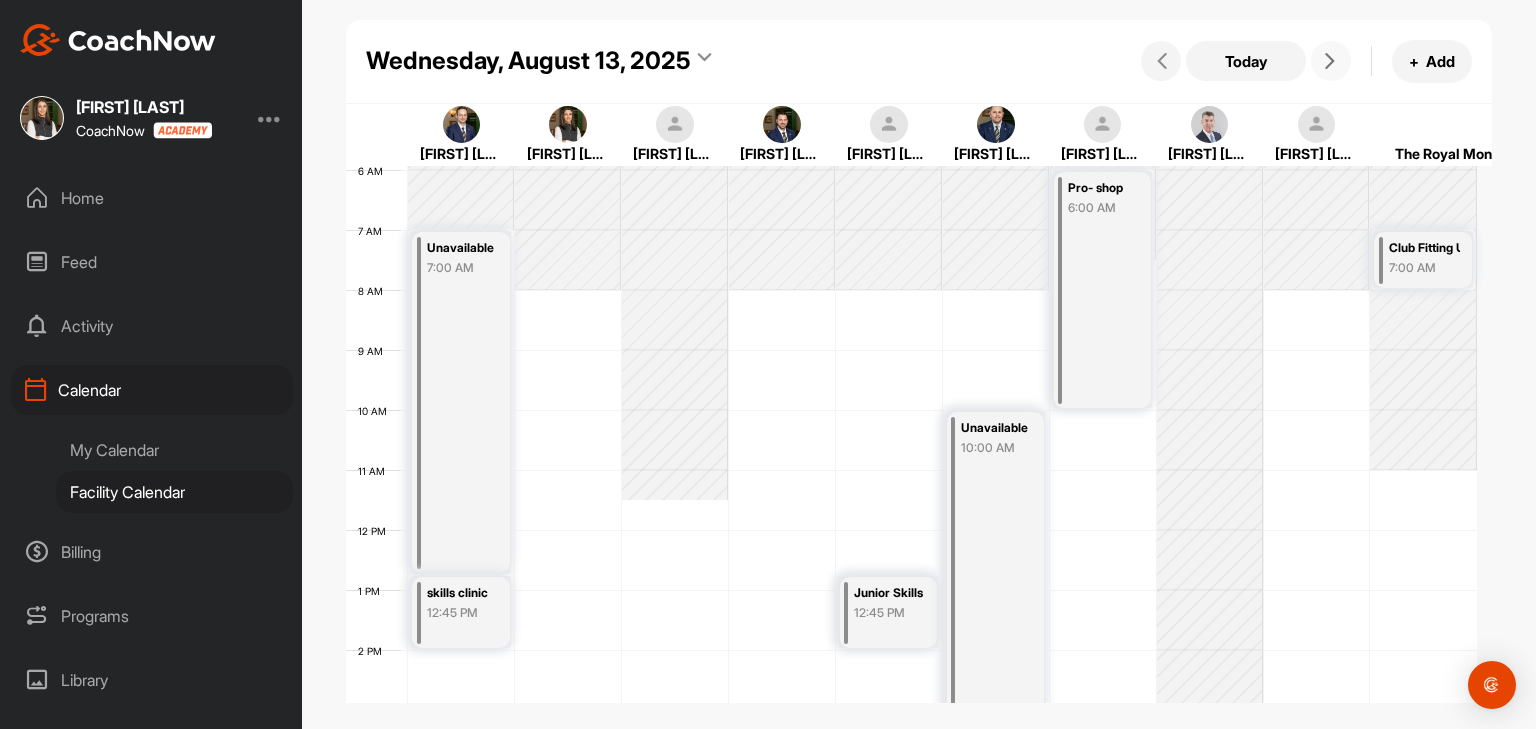 scroll, scrollTop: 346, scrollLeft: 0, axis: vertical 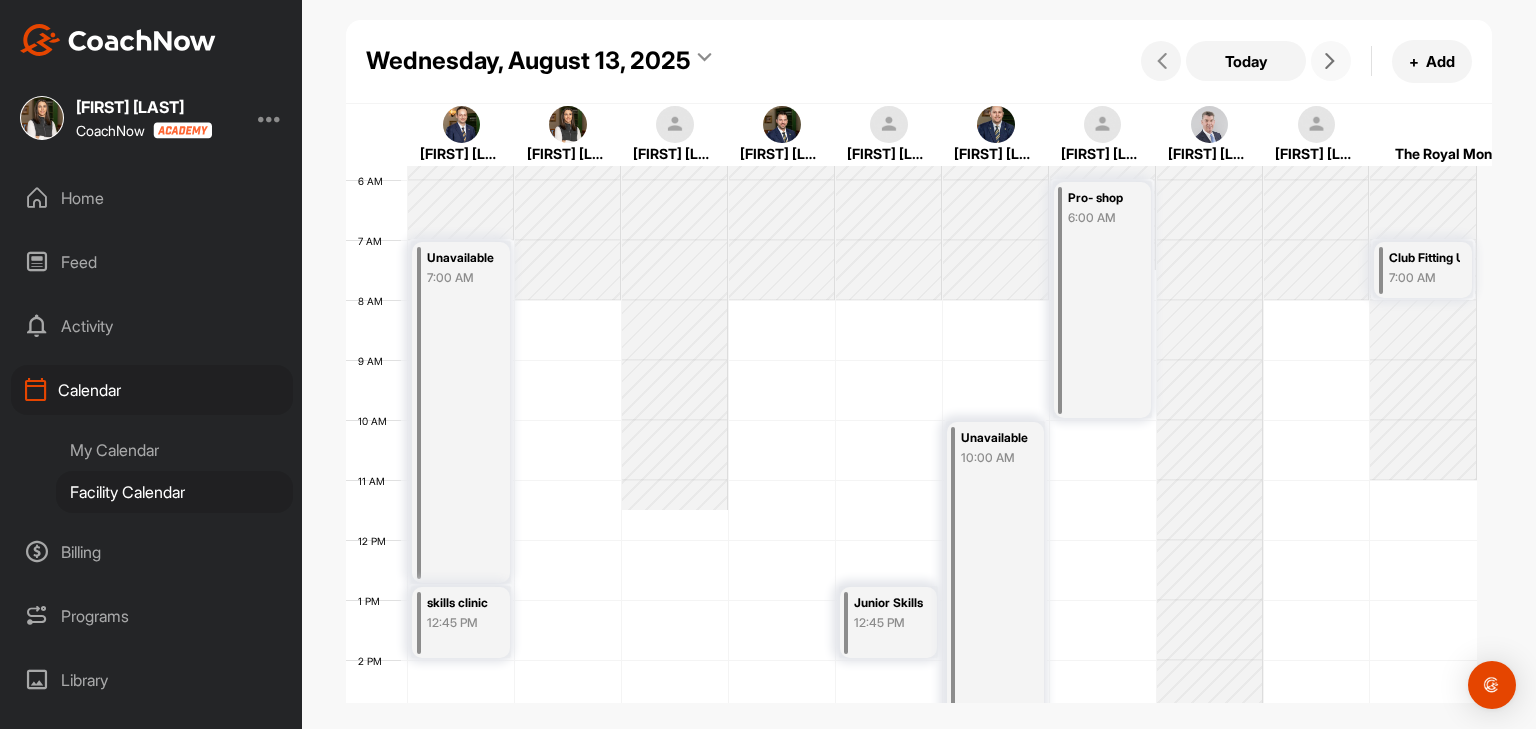 click at bounding box center [1331, 61] 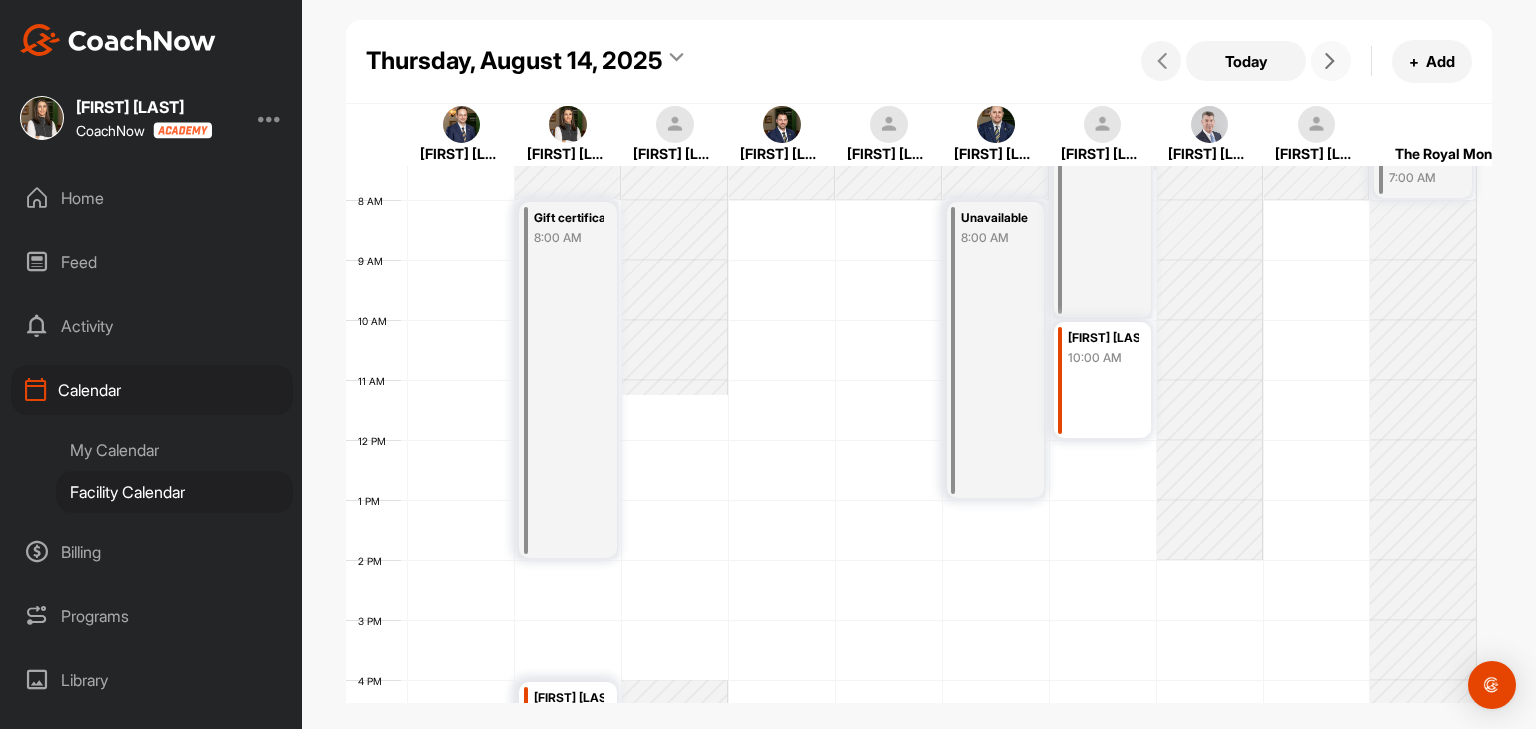 scroll, scrollTop: 346, scrollLeft: 0, axis: vertical 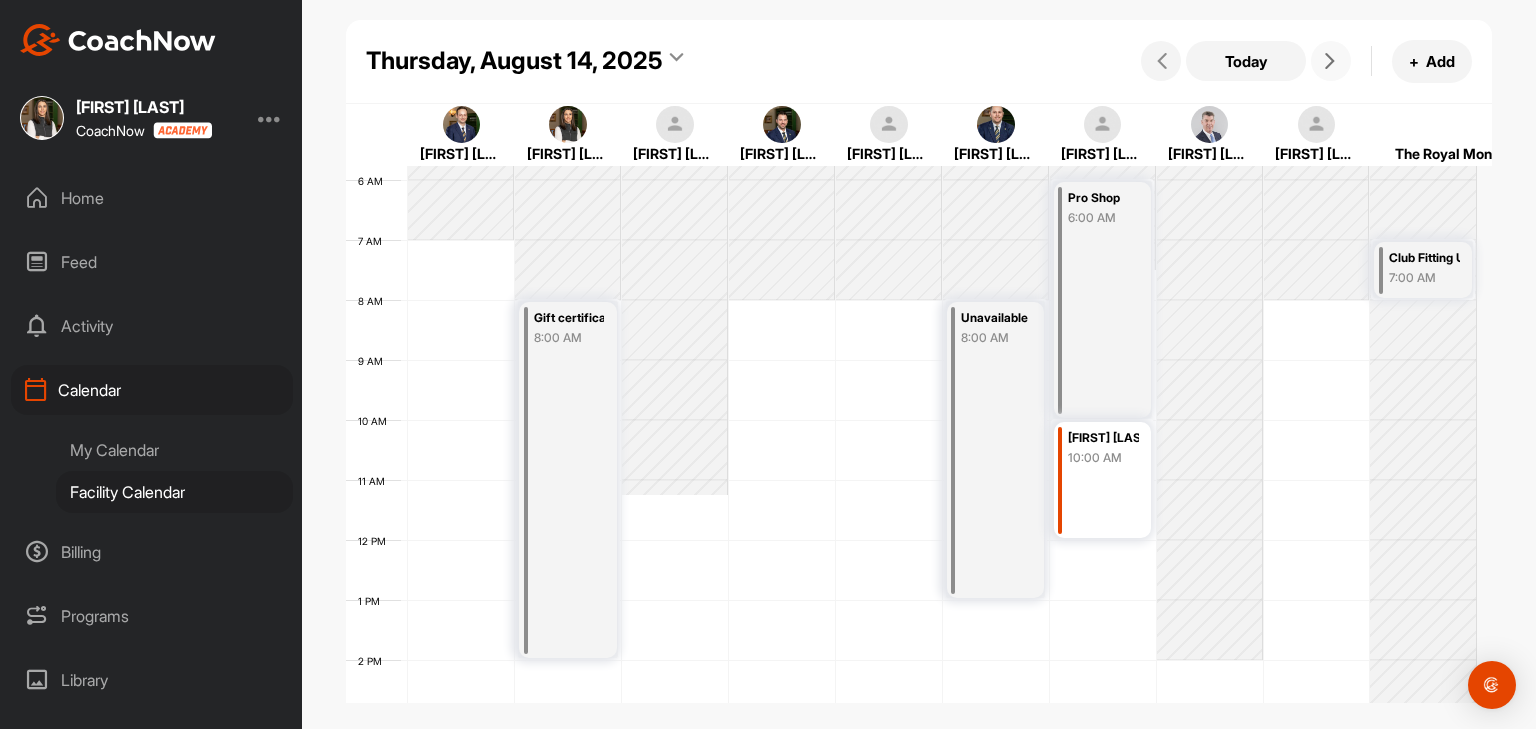 click at bounding box center [1331, 61] 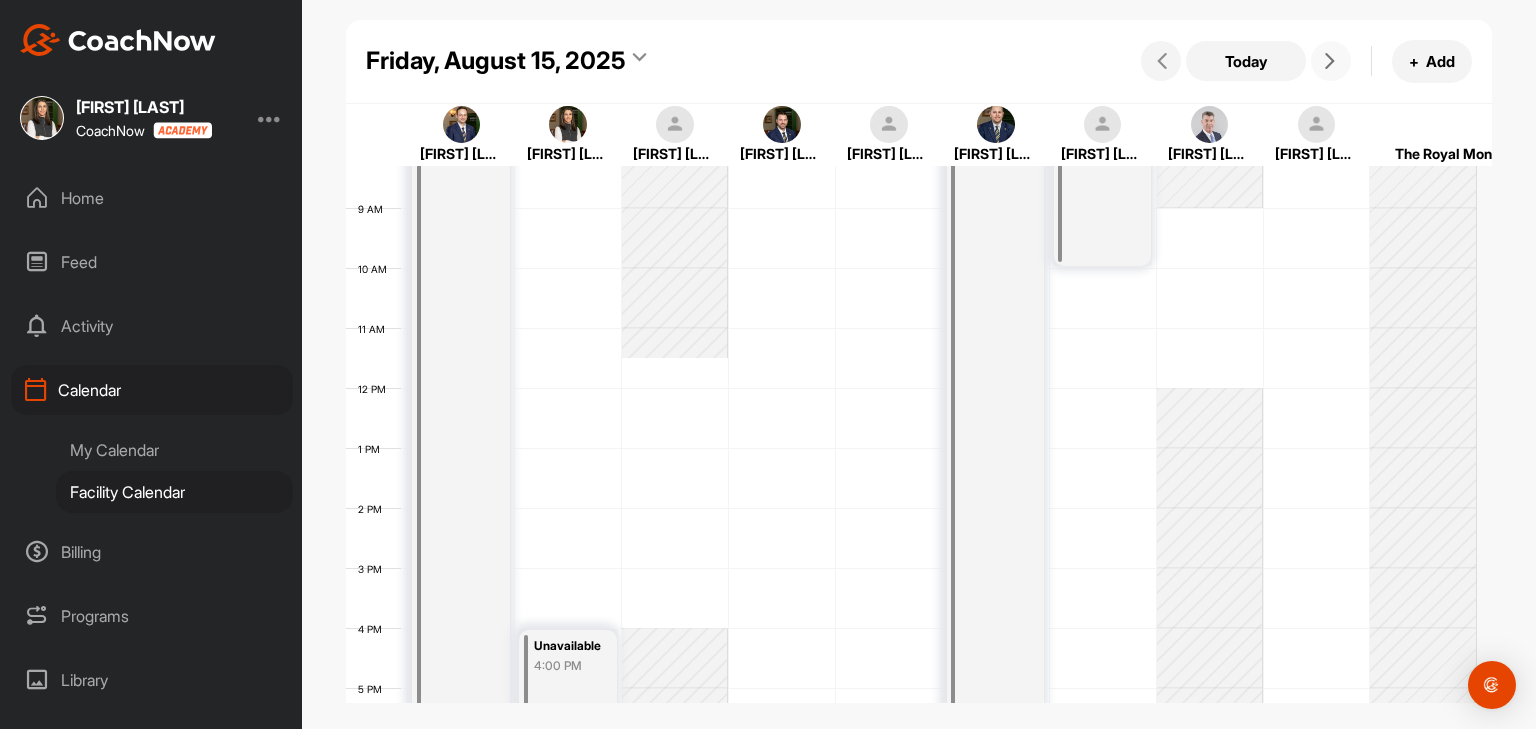 scroll, scrollTop: 446, scrollLeft: 0, axis: vertical 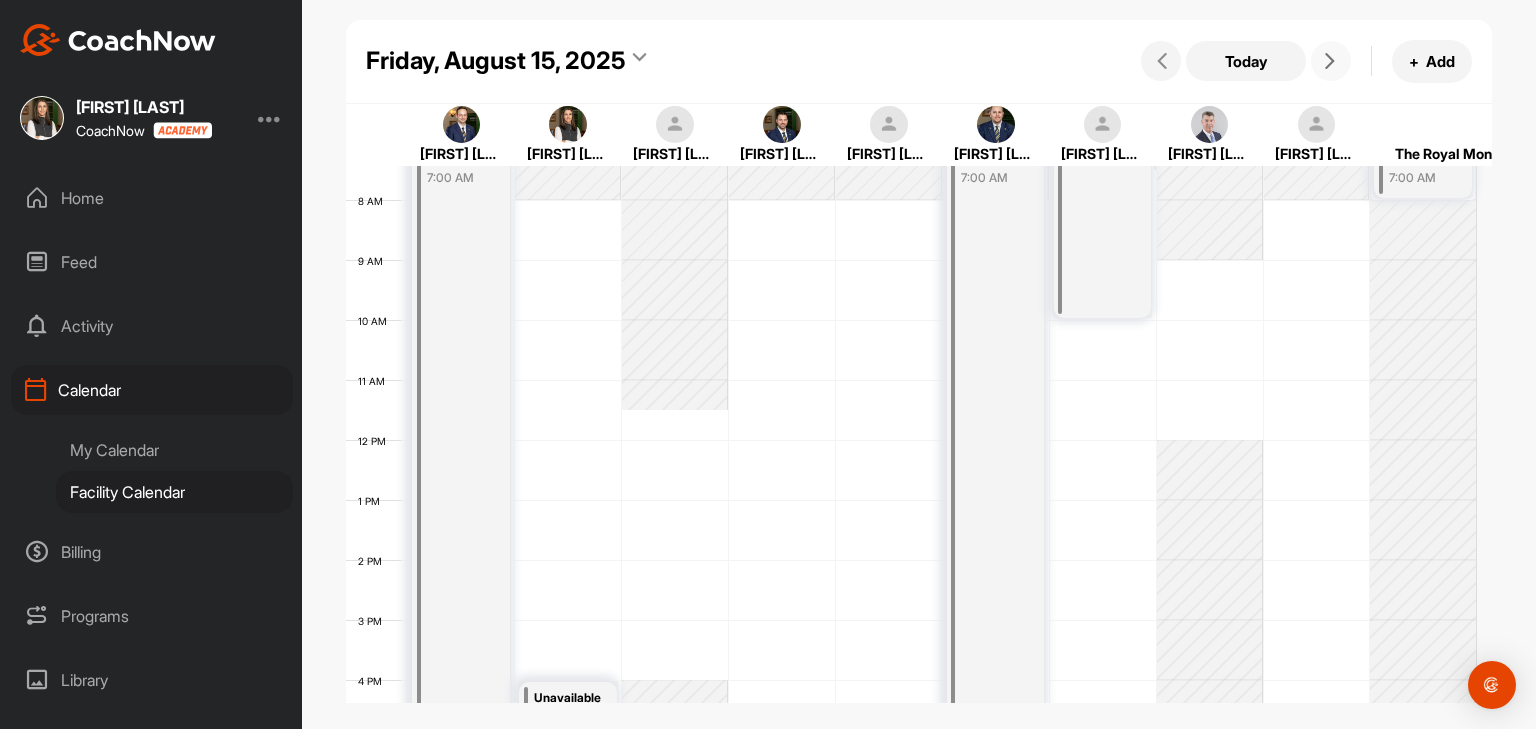 click at bounding box center [1331, 61] 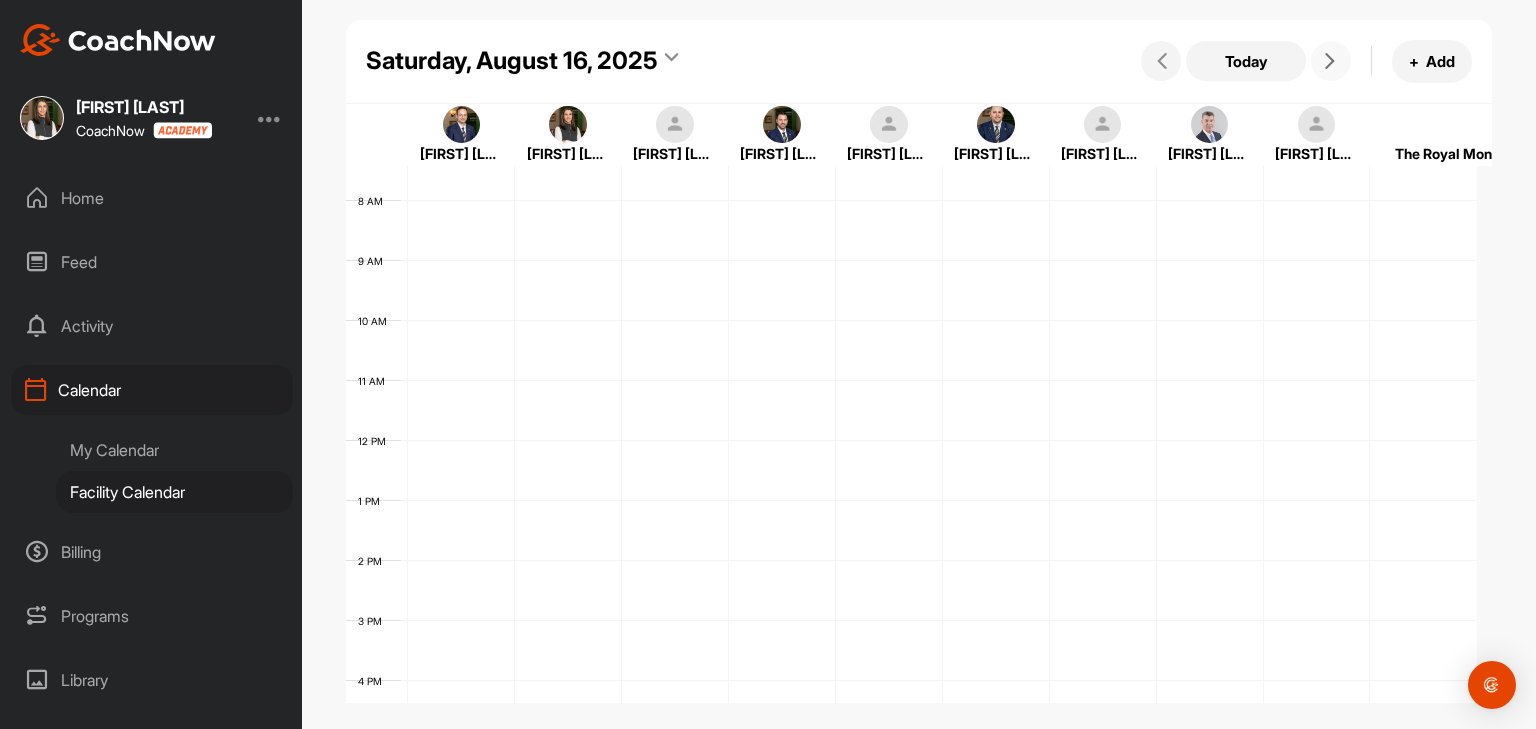 scroll, scrollTop: 346, scrollLeft: 0, axis: vertical 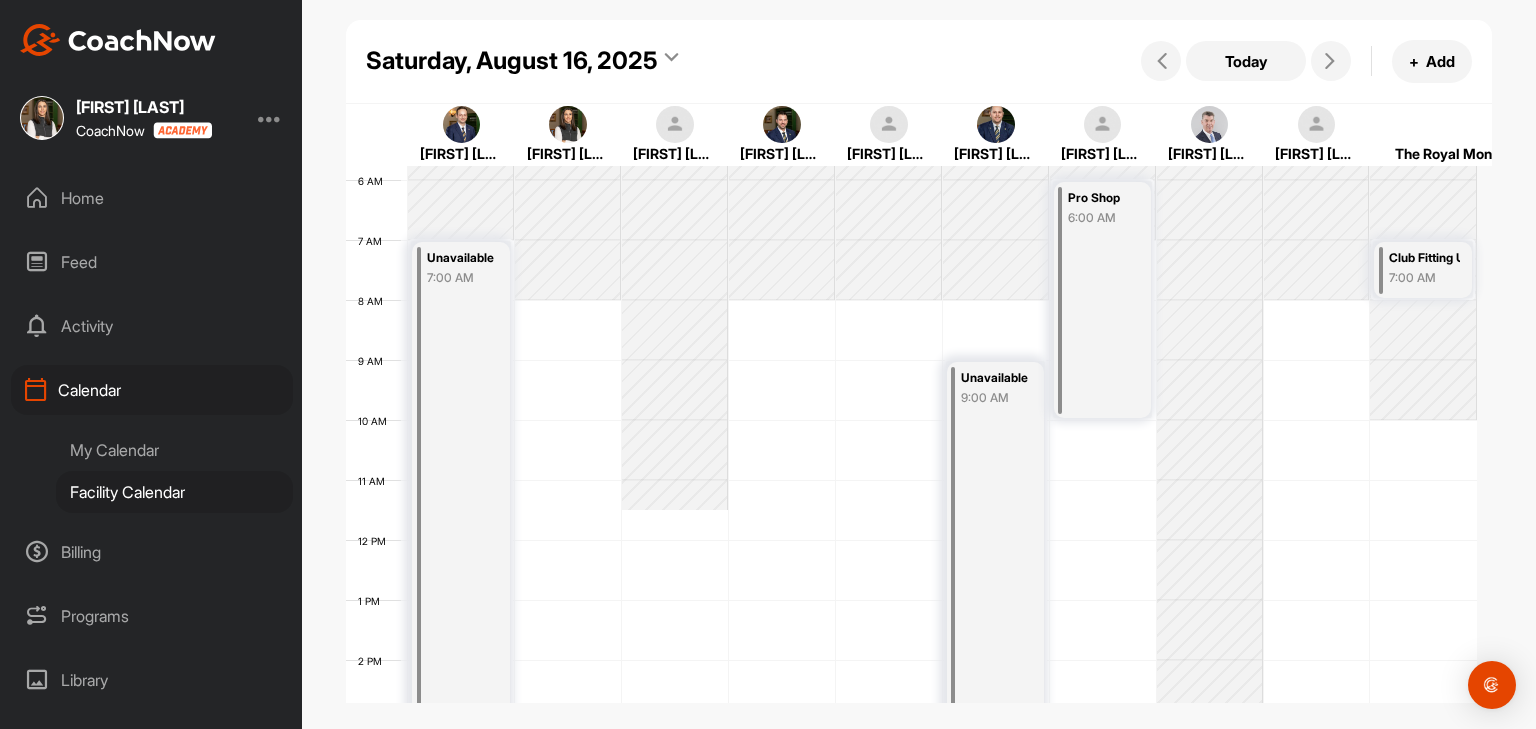 click on "Today + Add" at bounding box center [1304, 61] 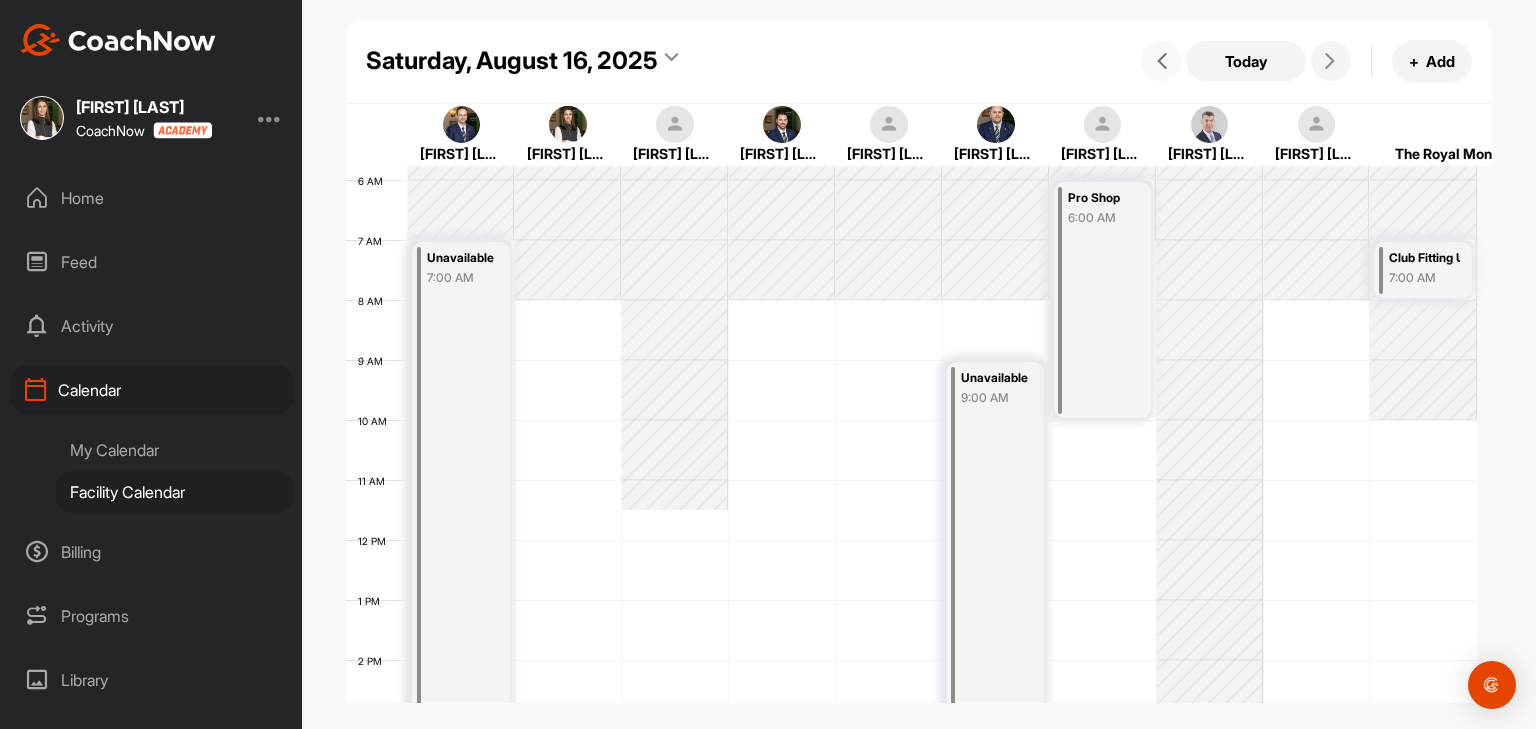 click at bounding box center [1161, 61] 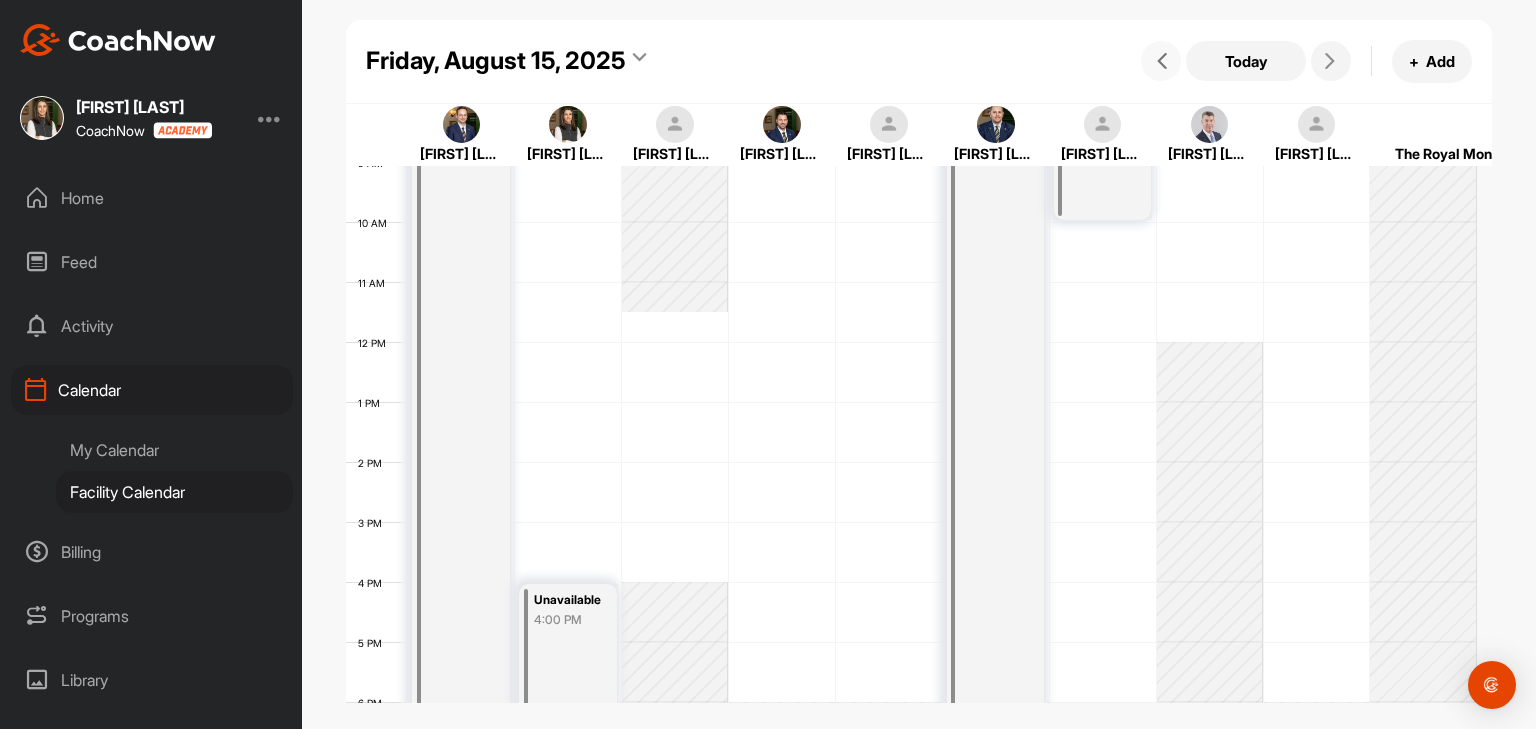 scroll, scrollTop: 546, scrollLeft: 0, axis: vertical 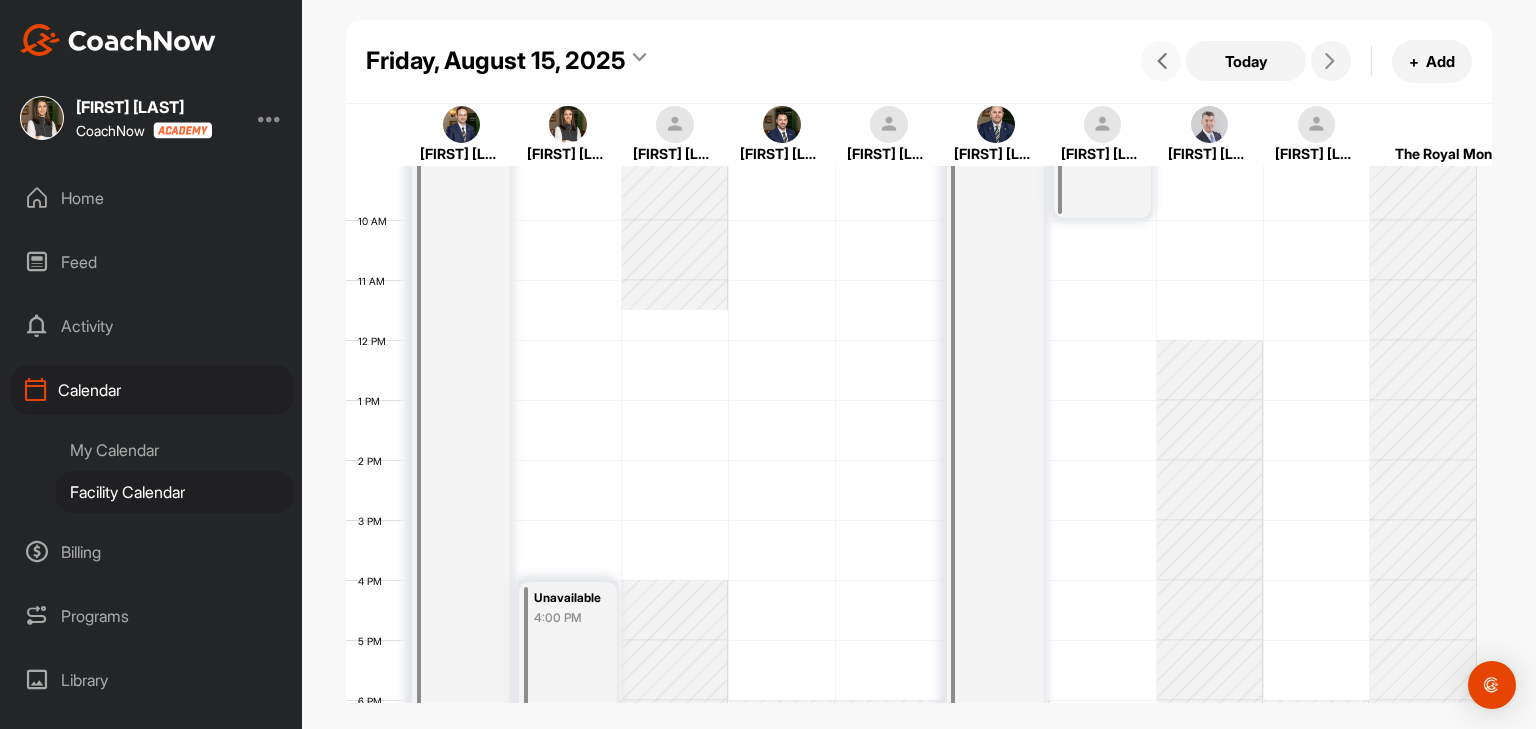 click on "Unavailable 4:00 PM" at bounding box center (567, 670) 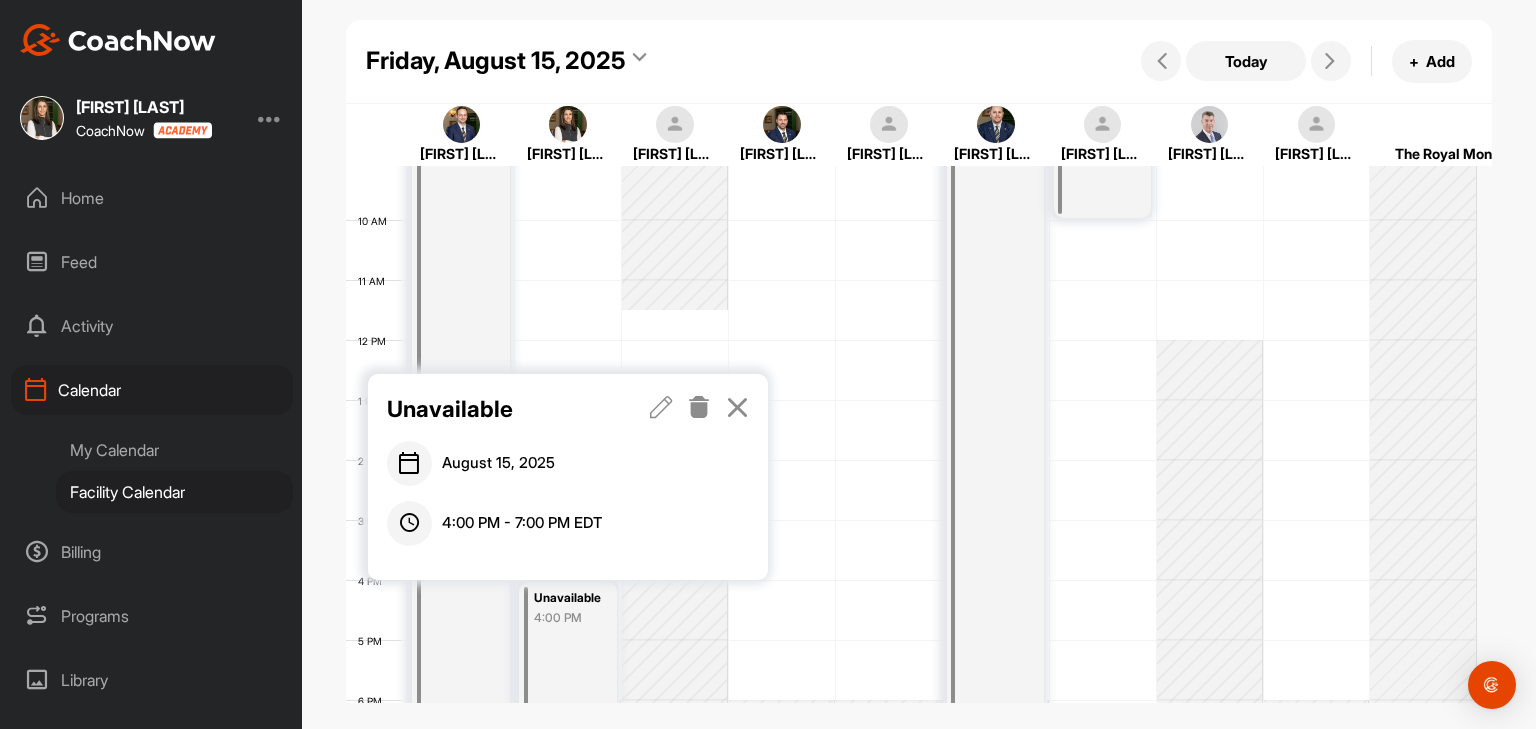 click at bounding box center [661, 407] 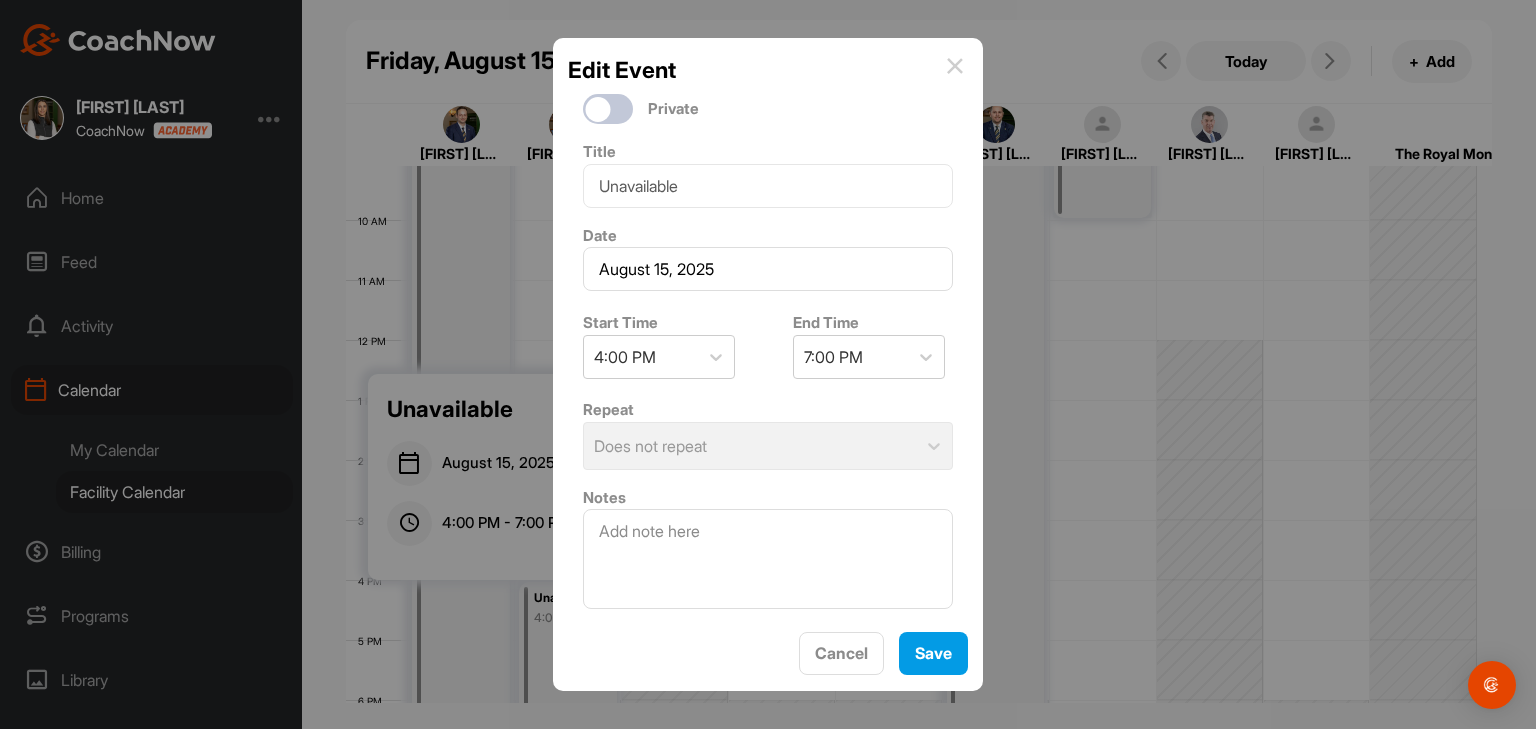 click on "Start Time 4:00 PM" at bounding box center (663, 345) 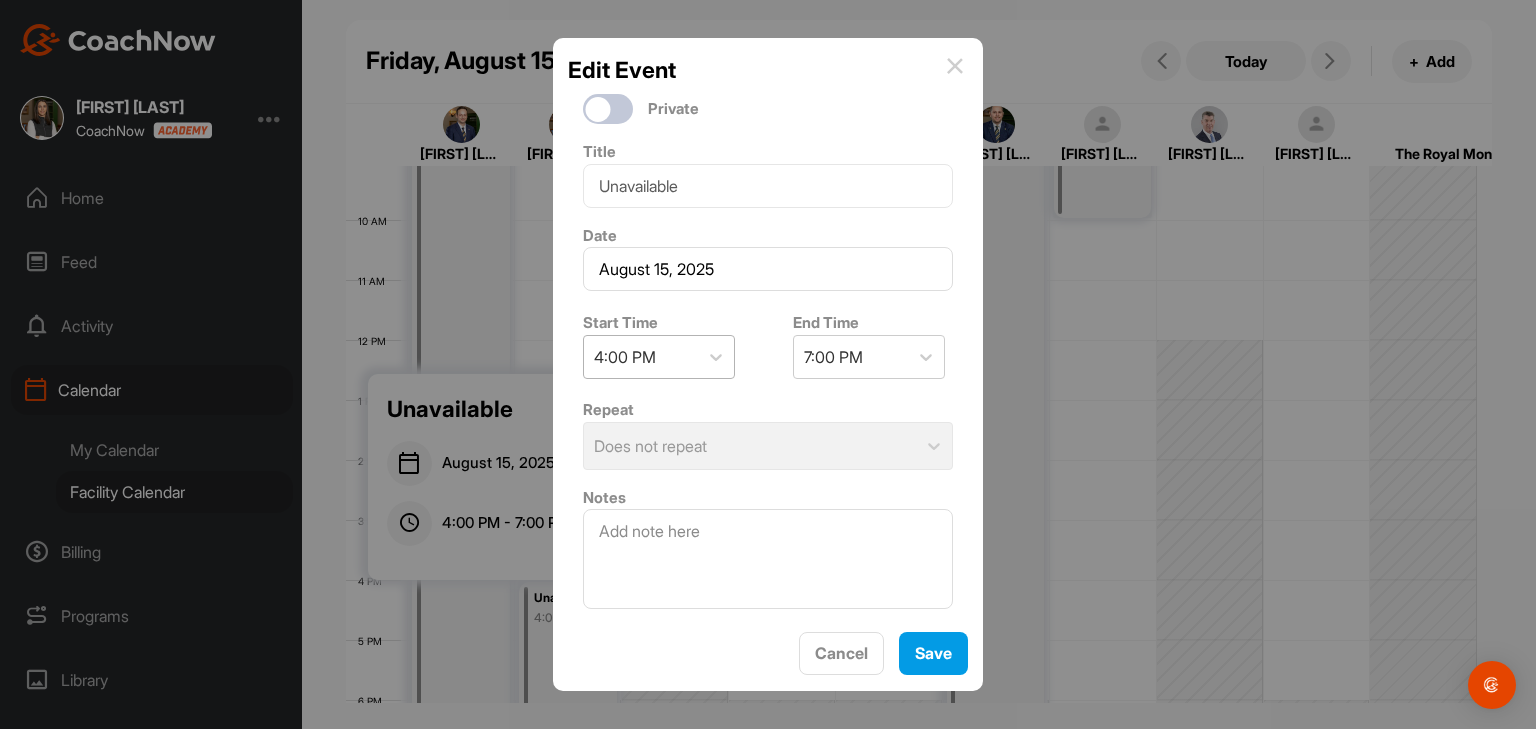 click on "4:00 PM" at bounding box center (641, 357) 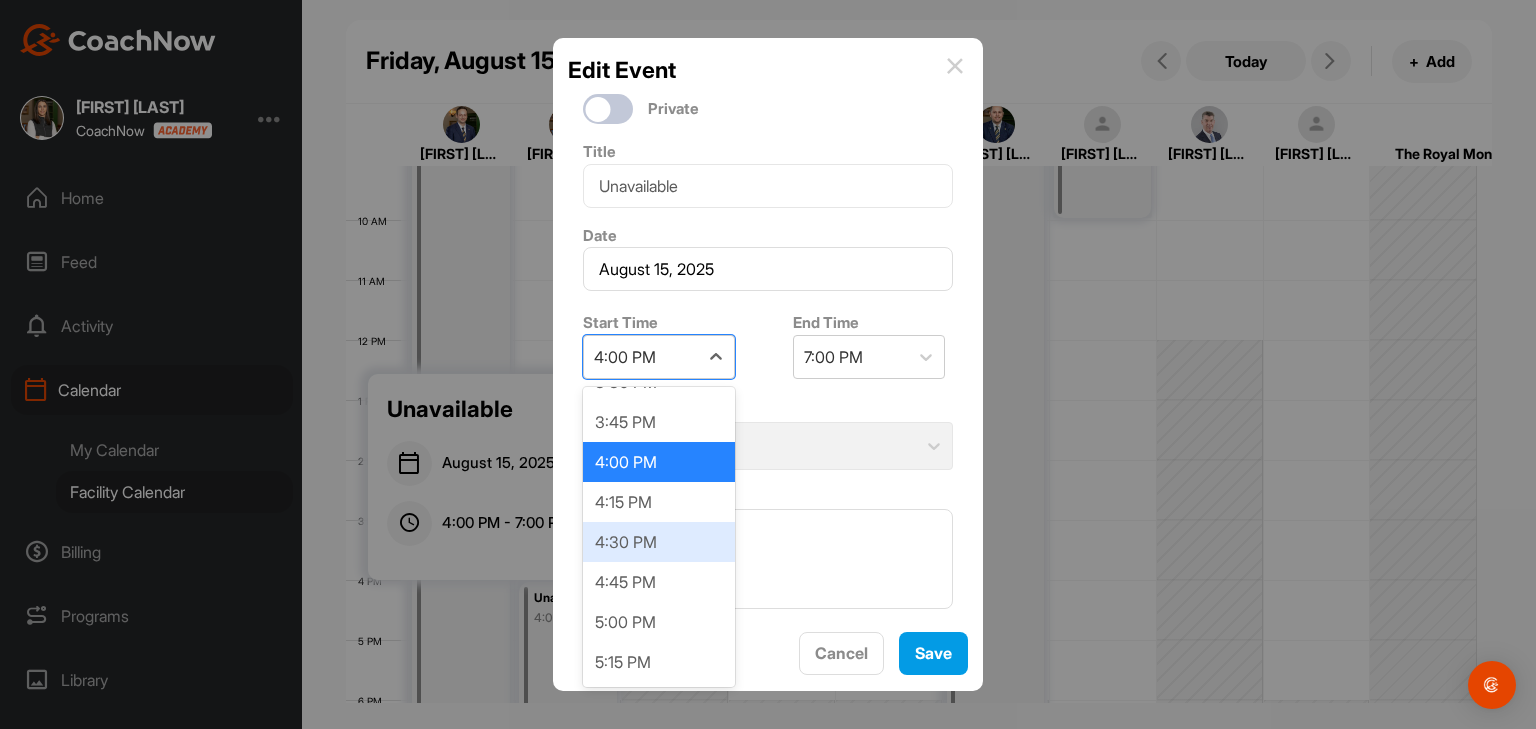 scroll, scrollTop: 2517, scrollLeft: 0, axis: vertical 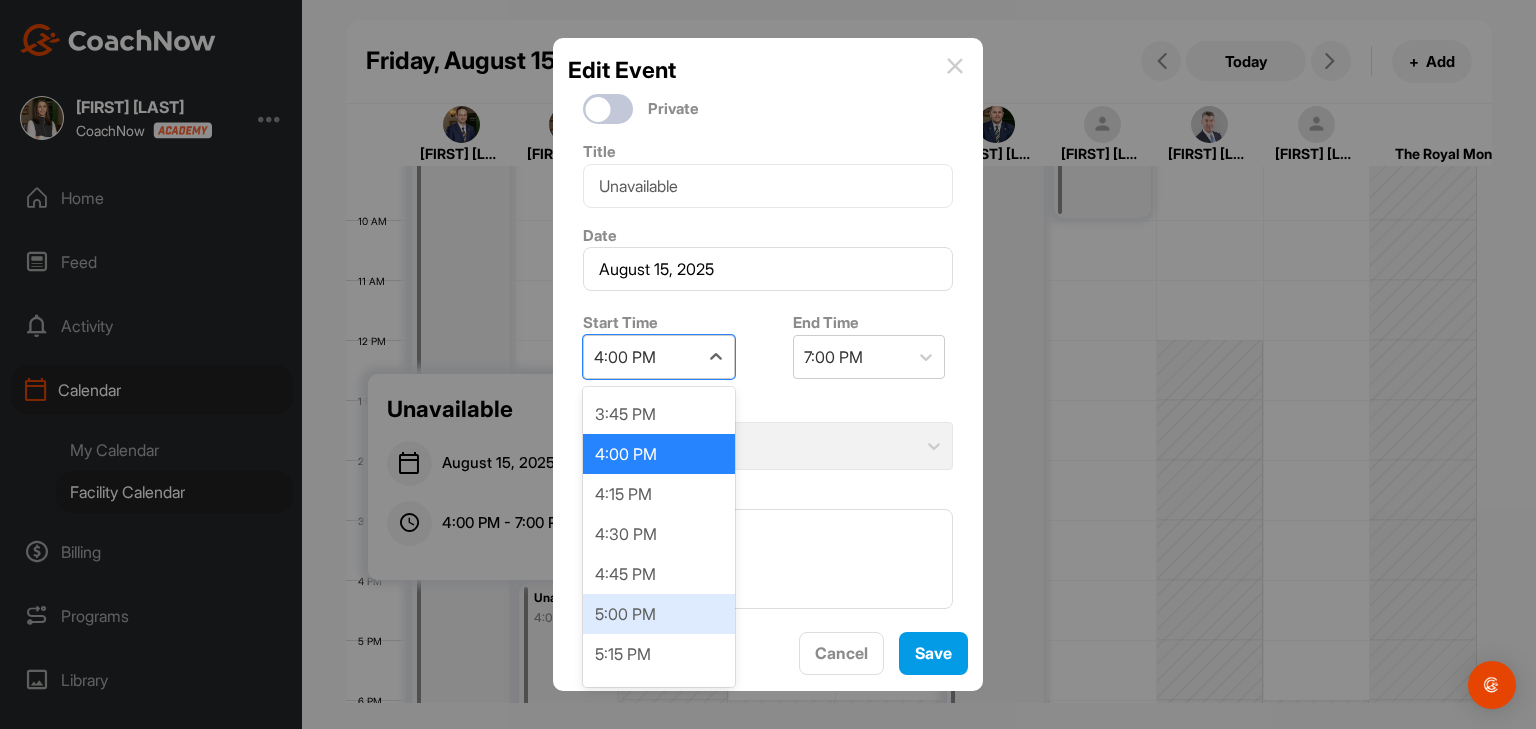 click on "5:00 PM" at bounding box center [659, 614] 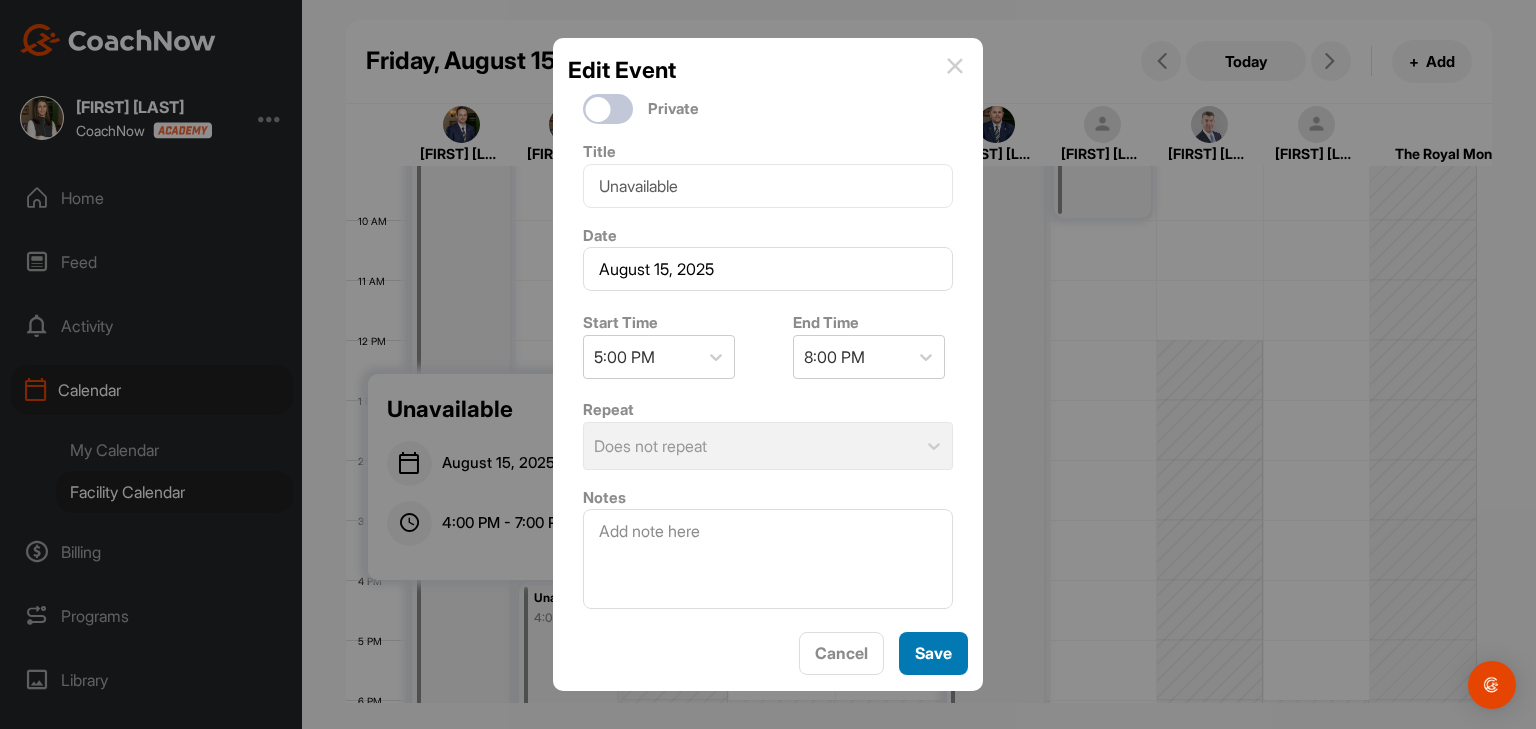 click on "Save" at bounding box center (933, 653) 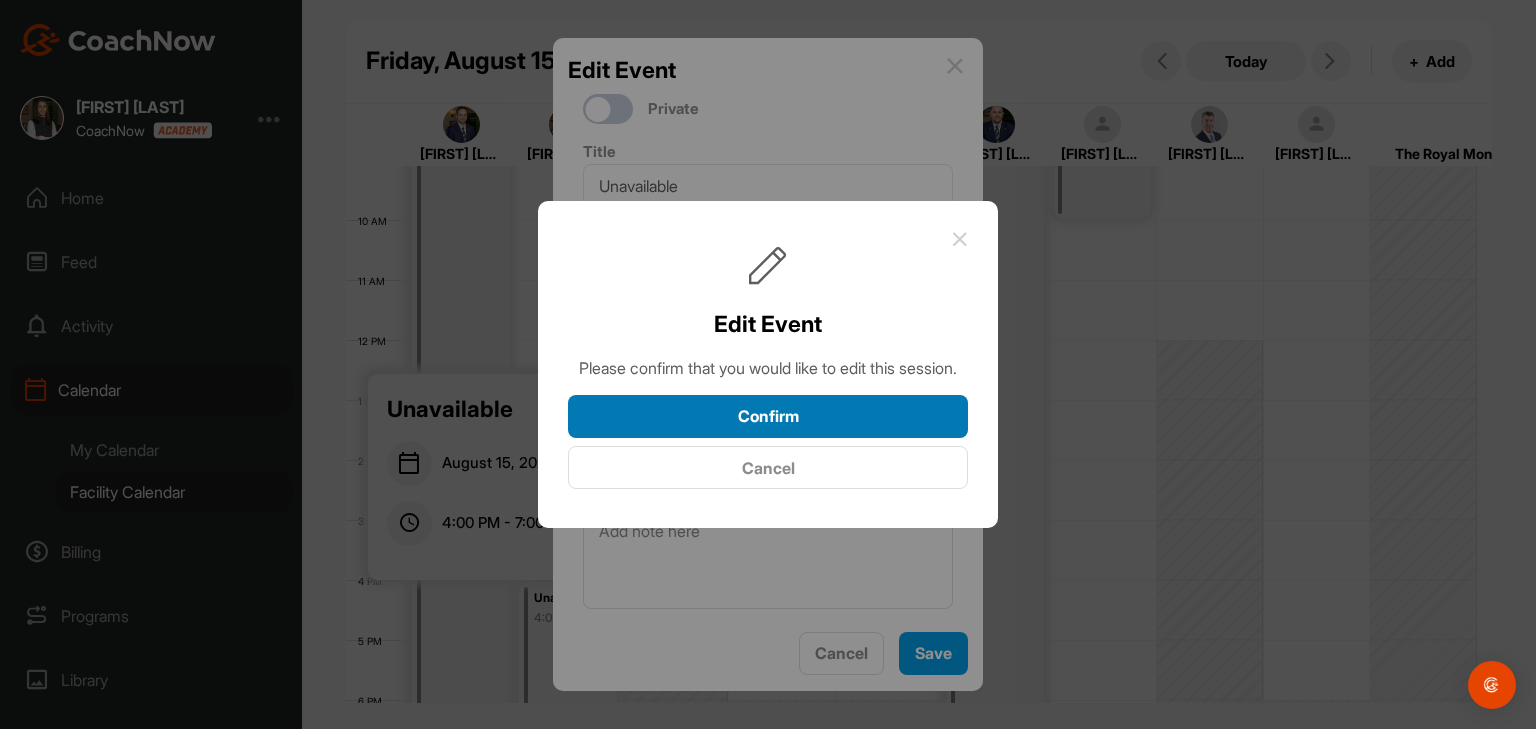 click on "Confirm" at bounding box center [768, 416] 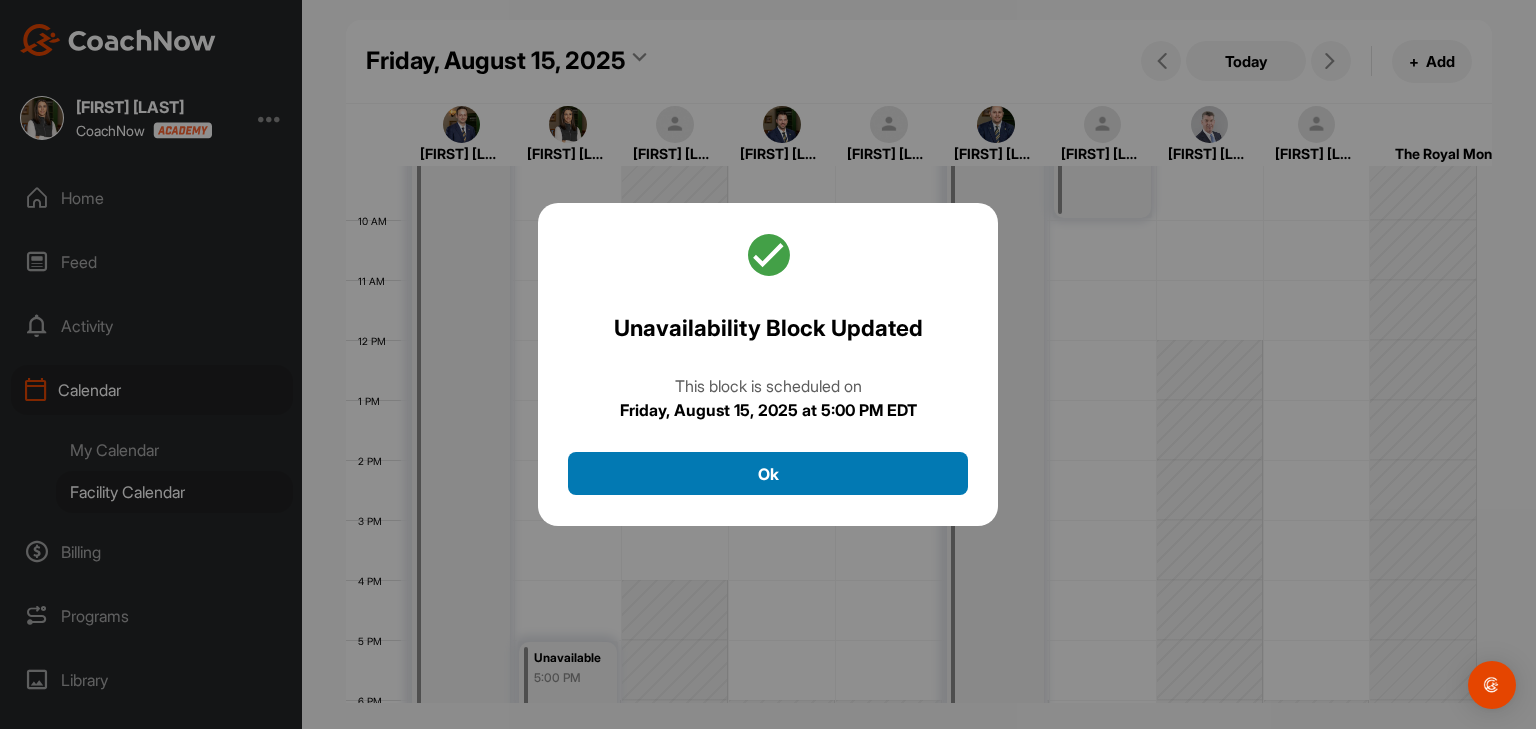 click on "Ok" at bounding box center (768, 473) 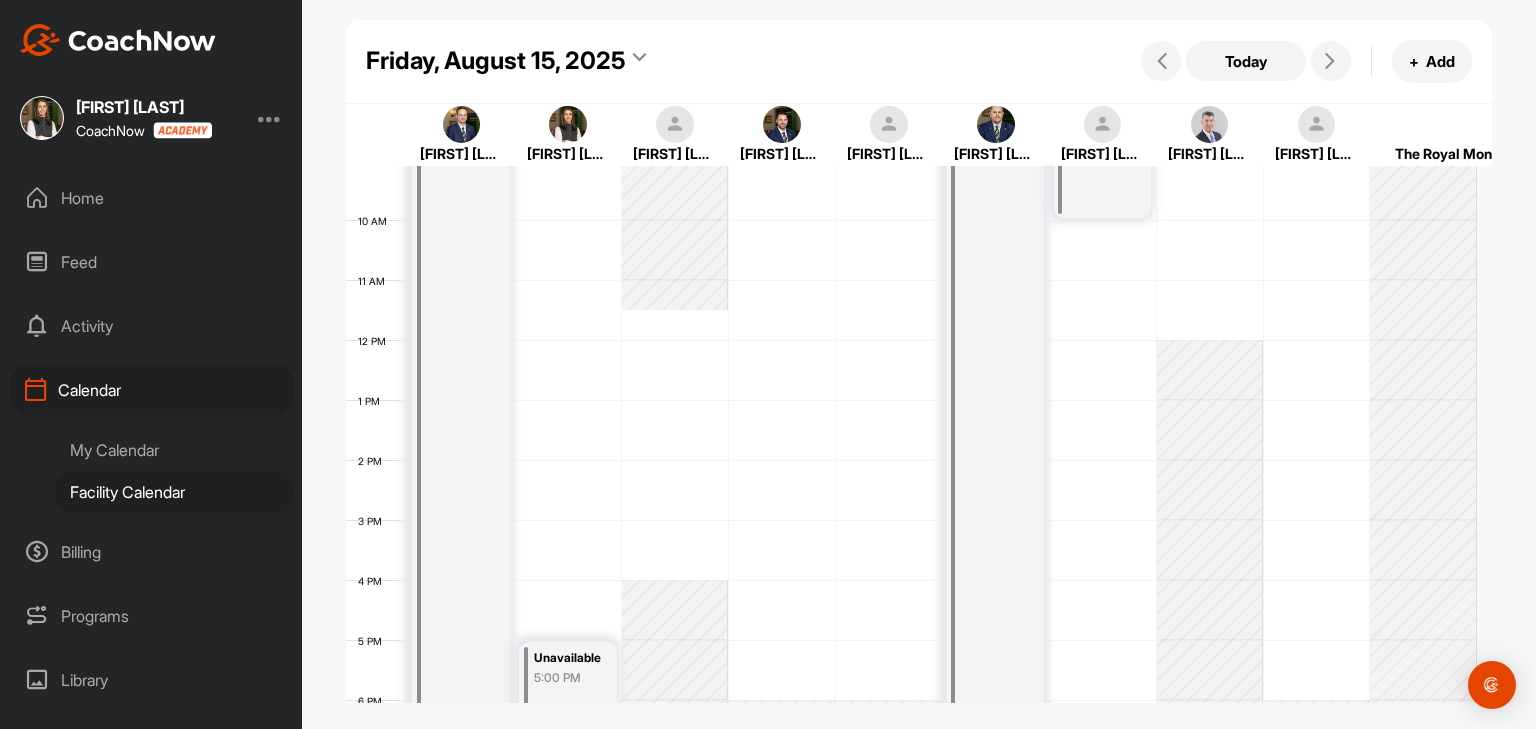 click on "Friday, August 15, 2025 Today + Add" at bounding box center [919, 62] 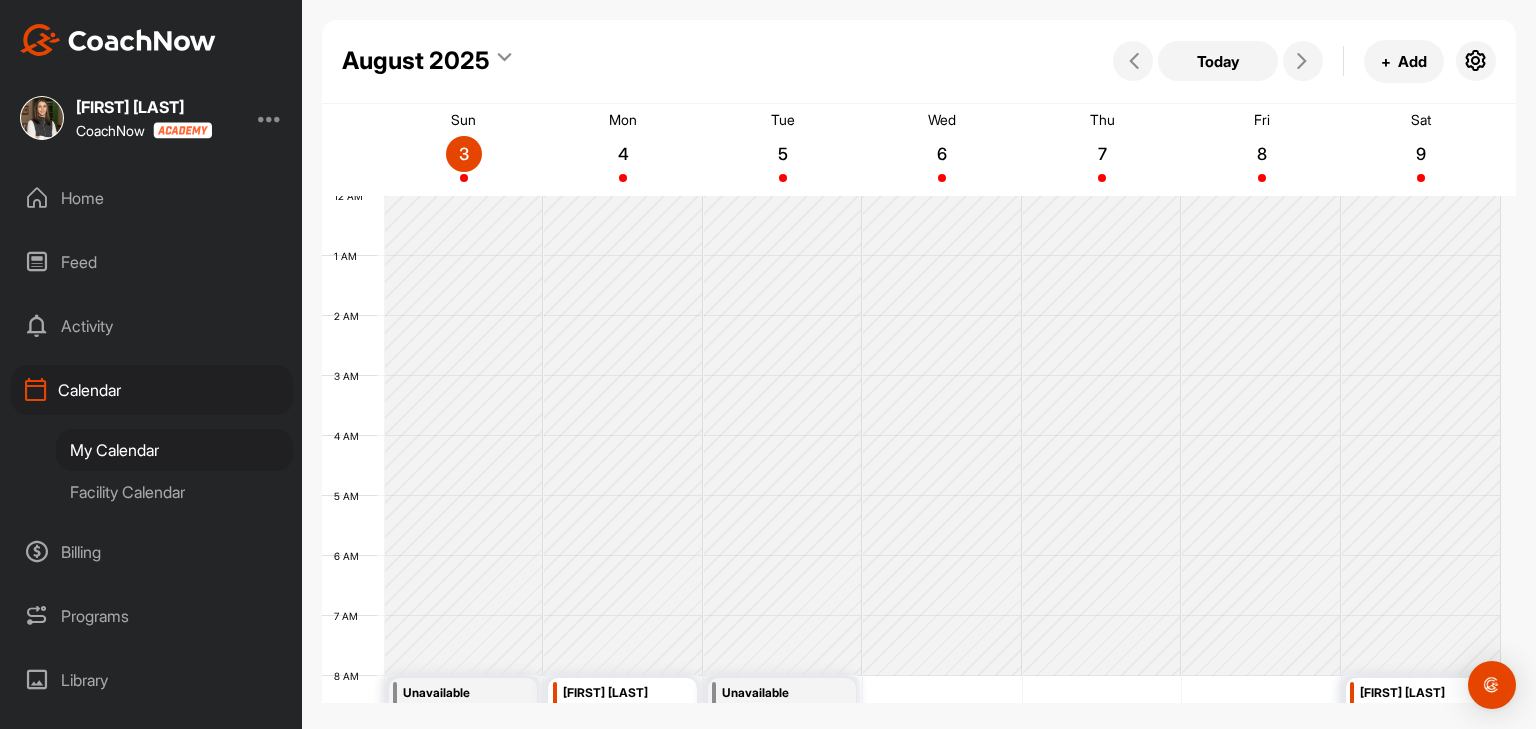 scroll, scrollTop: 347, scrollLeft: 0, axis: vertical 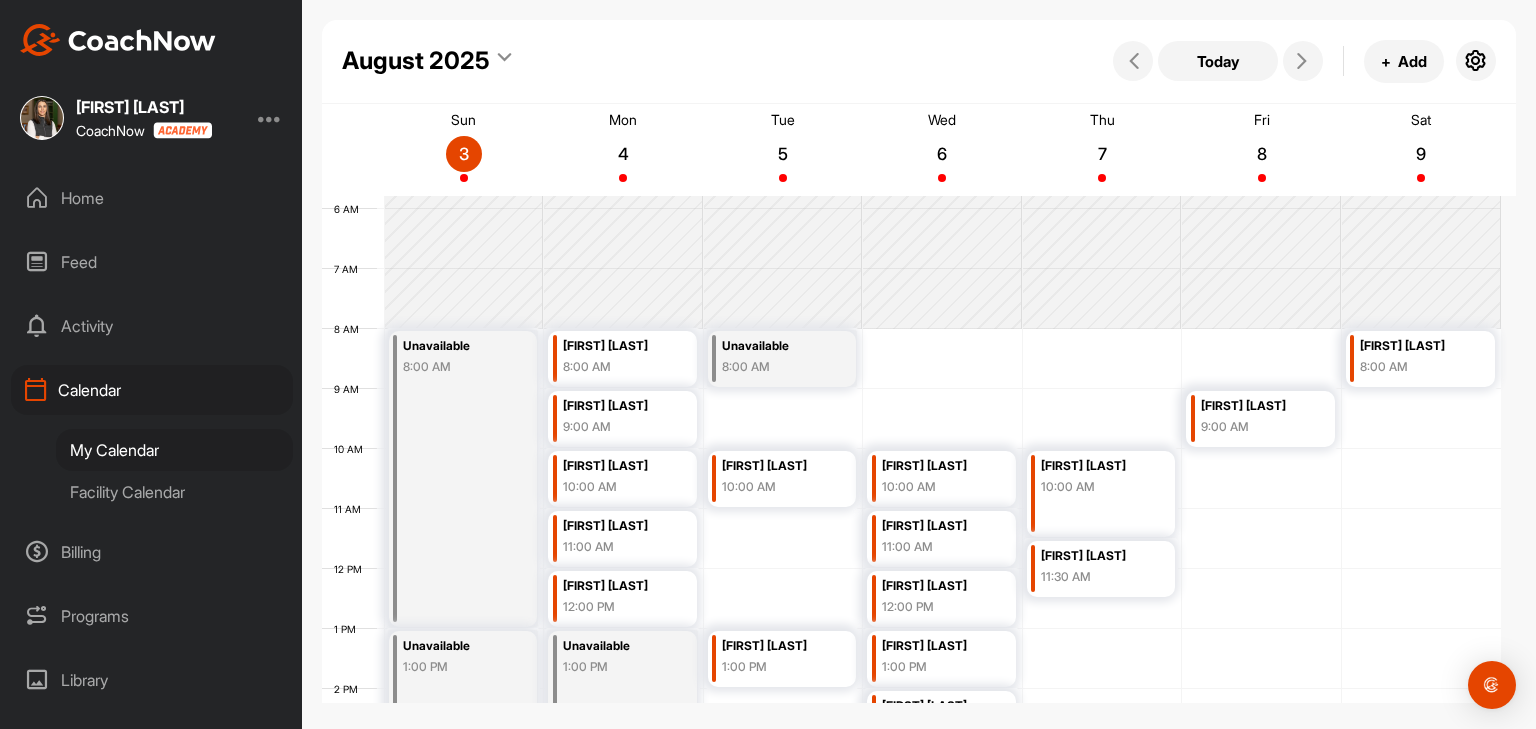click on "[FIRST] [LAST]" at bounding box center (619, 406) 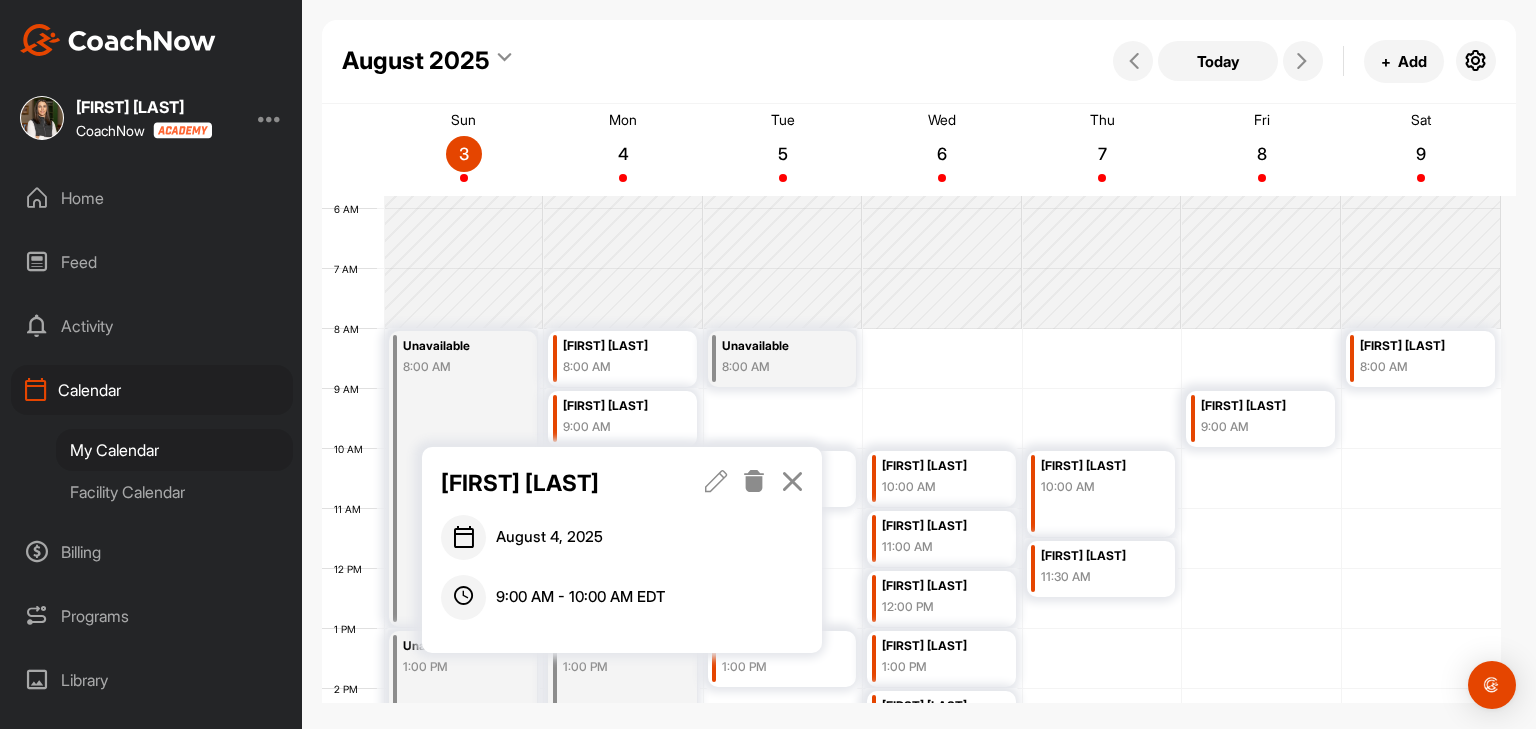 click at bounding box center (716, 481) 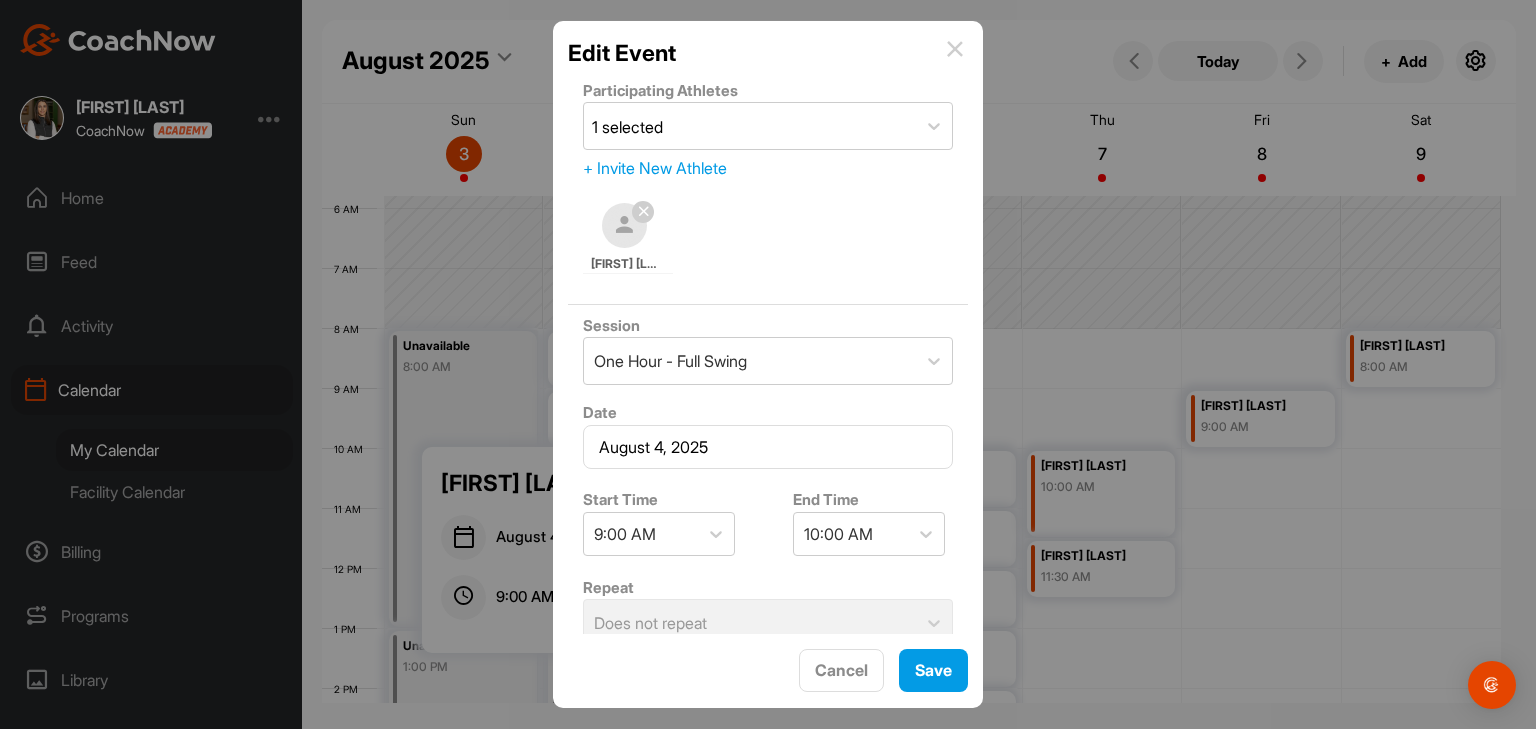 click at bounding box center (955, 49) 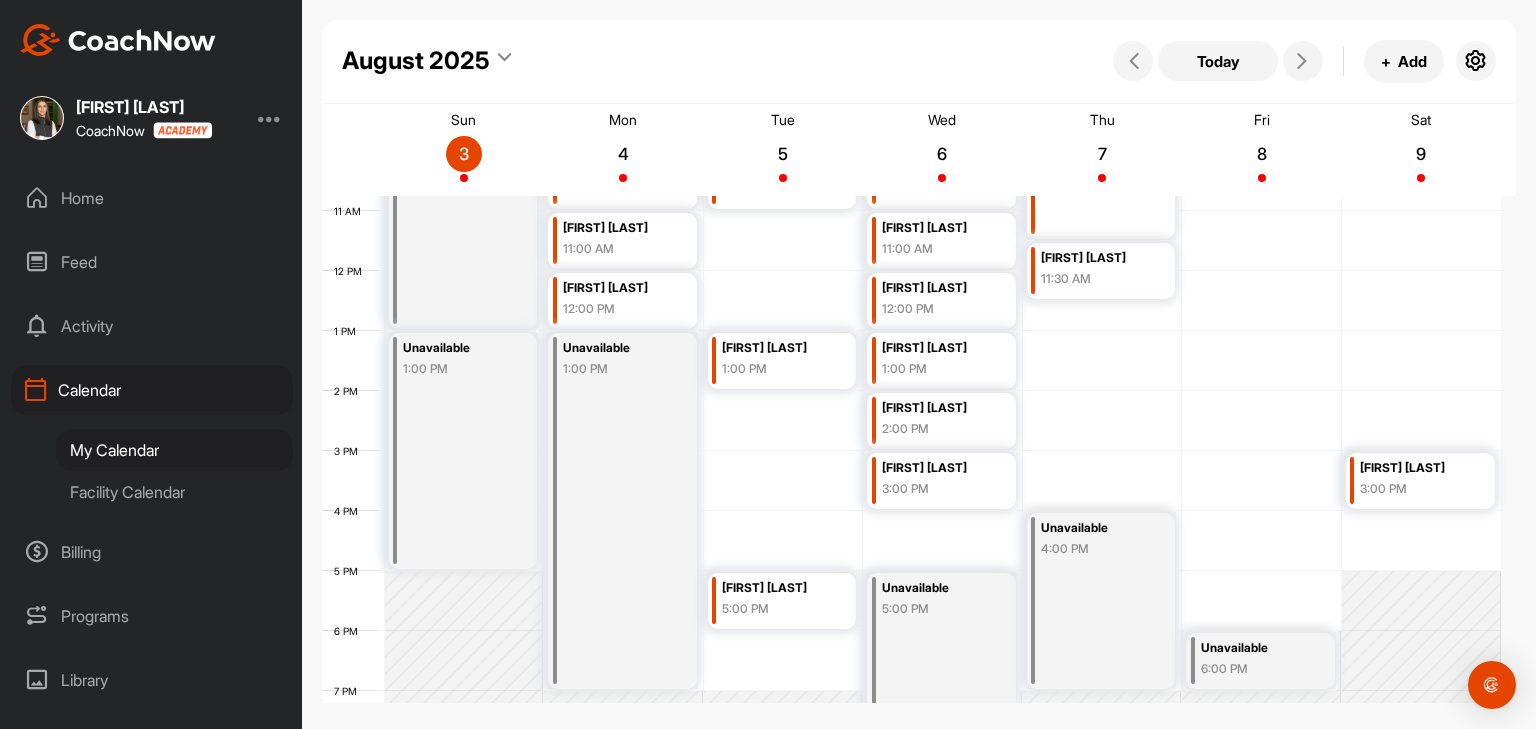 scroll, scrollTop: 647, scrollLeft: 0, axis: vertical 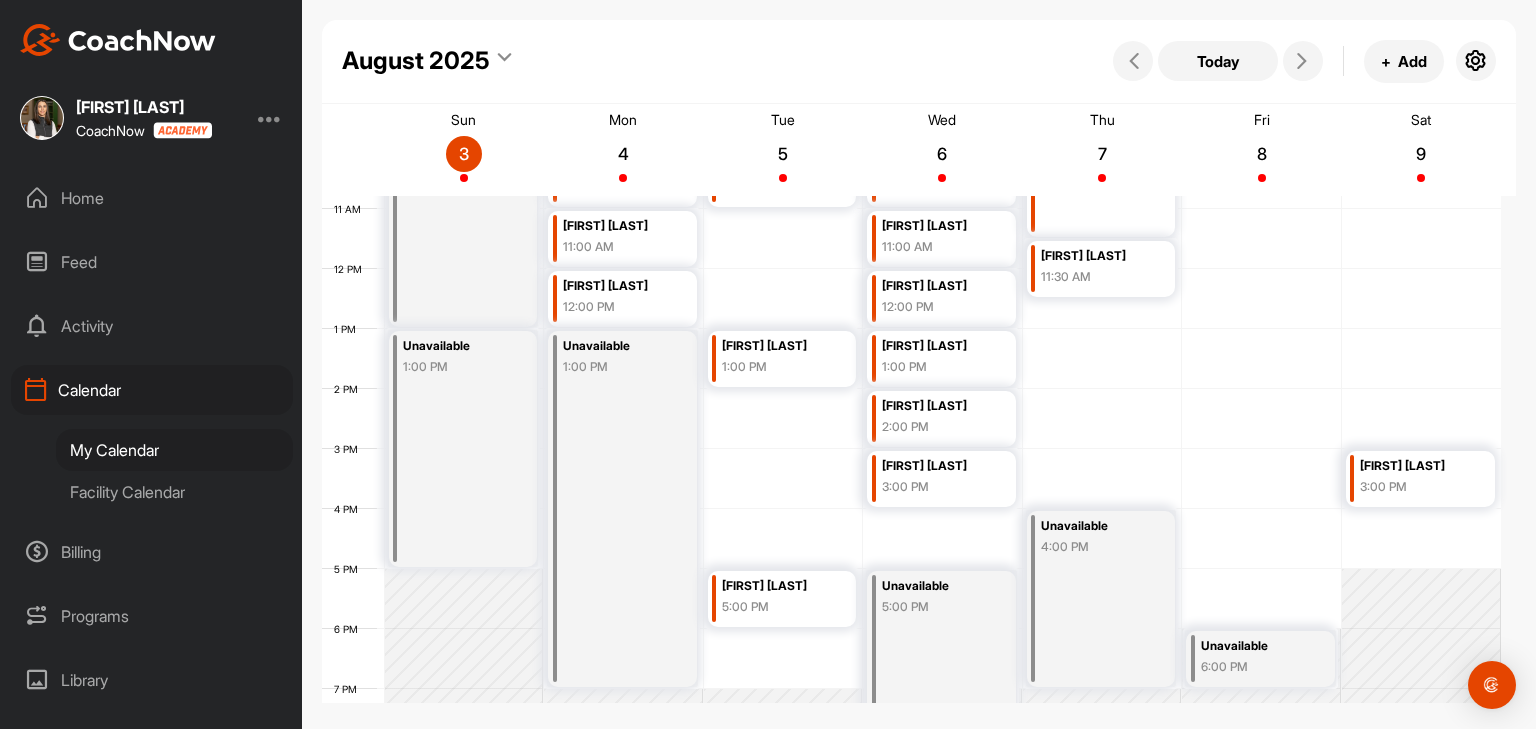 click on "12 AM 1 AM 2 AM 3 AM 4 AM 5 AM 6 AM 7 AM 8 AM 9 AM 10 AM 11 AM 12 PM 1 PM 2 PM 3 PM 4 PM 5 PM 6 PM 7 PM 8 PM 9 PM 10 PM 11 PM Unavailable 8:00 AM Unavailable 1:00 PM [FIRST] [LAST] 8:00 AM [FIRST] [LAST] 9:00 AM [FIRST] [LAST] 10:00 AM [FIRST] [LAST] 11:00 AM [FIRST] [LAST] 12:00 PM Unavailable 1:00 PM Unavailable 8:00 AM [FIRST] [LAST] 10:00 AM [FIRST] [LAST] 1:00 PM [FIRST] [LAST] 5:00 PM [FIRST] [LAST] 10:00 AM [FIRST] [LAST] 11:00 AM [FIRST] [LAST] 12:00 PM [FIRST] [LAST] 1:00 PM [FIRST] [LAST] 2:00 PM [FIRST] [LAST] 3:00 PM Unavailable 5:00 PM [FIRST] [LAST] 10:00 AM [FIRST] [LAST] 11:30 AM Unavailable 4:00 PM [FIRST] [LAST] 9:00 AM Unavailable 6:00 PM [FIRST] [LAST] 8:00 AM [FIRST] [LAST] 3:00 PM" at bounding box center [911, 269] 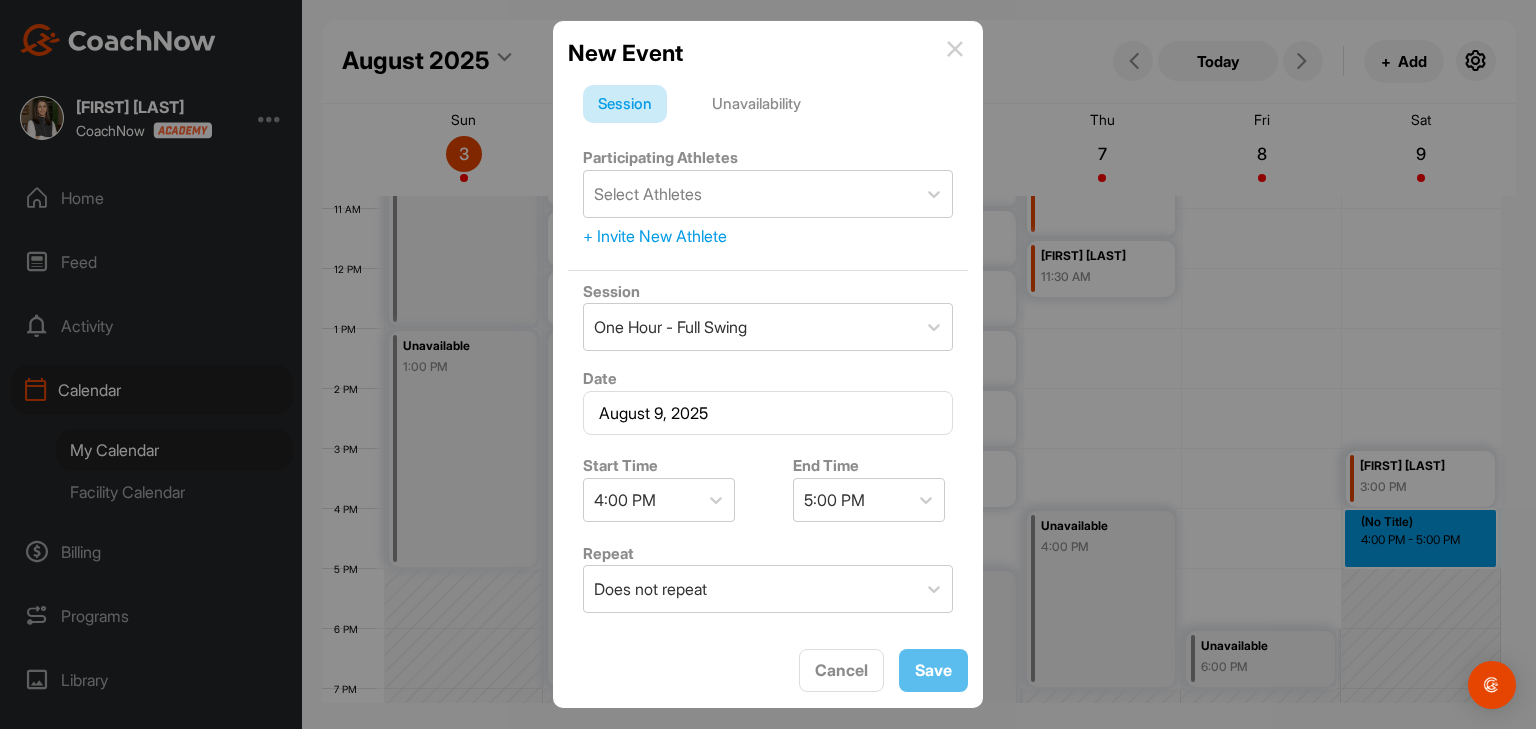 click on "Unavailability" at bounding box center (756, 104) 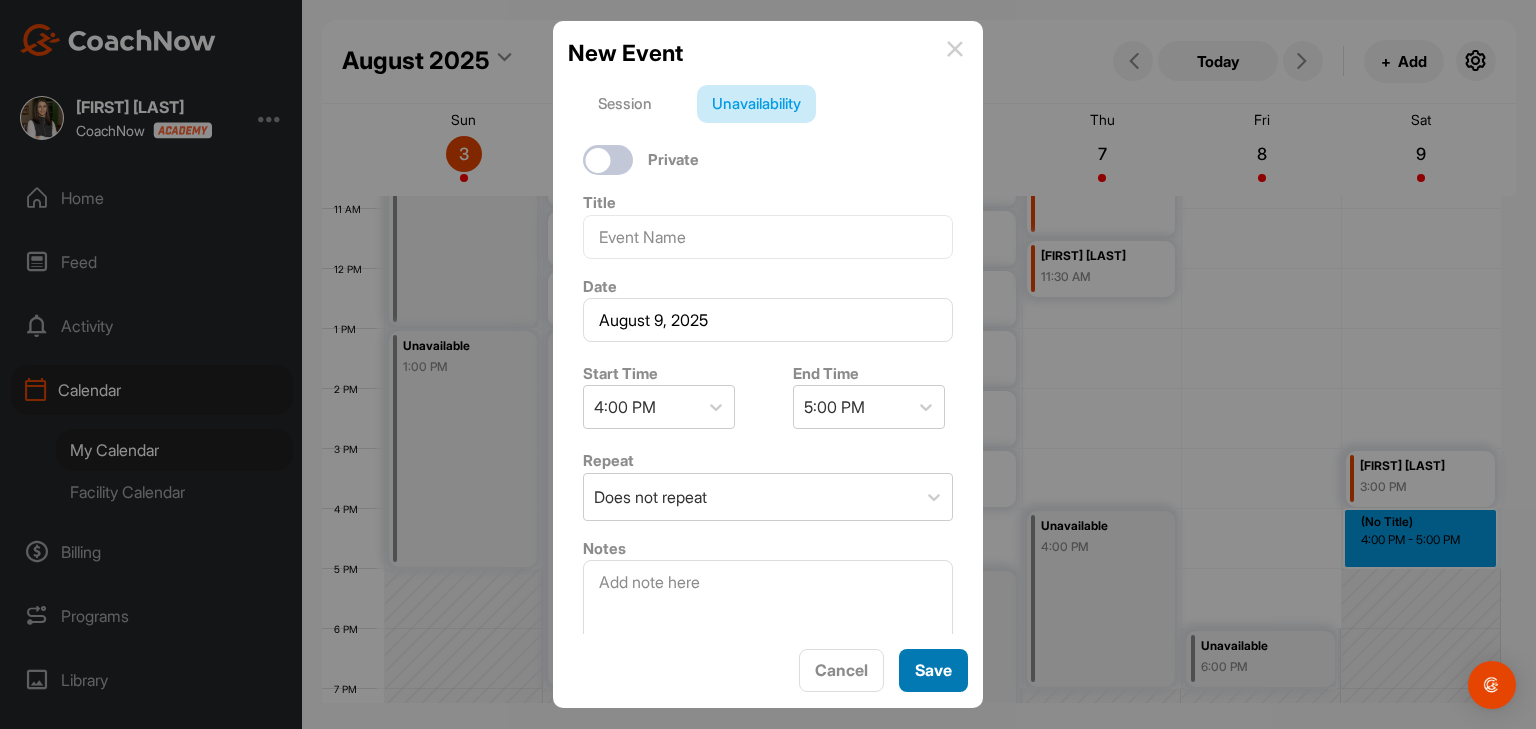 click on "Save" at bounding box center (933, 670) 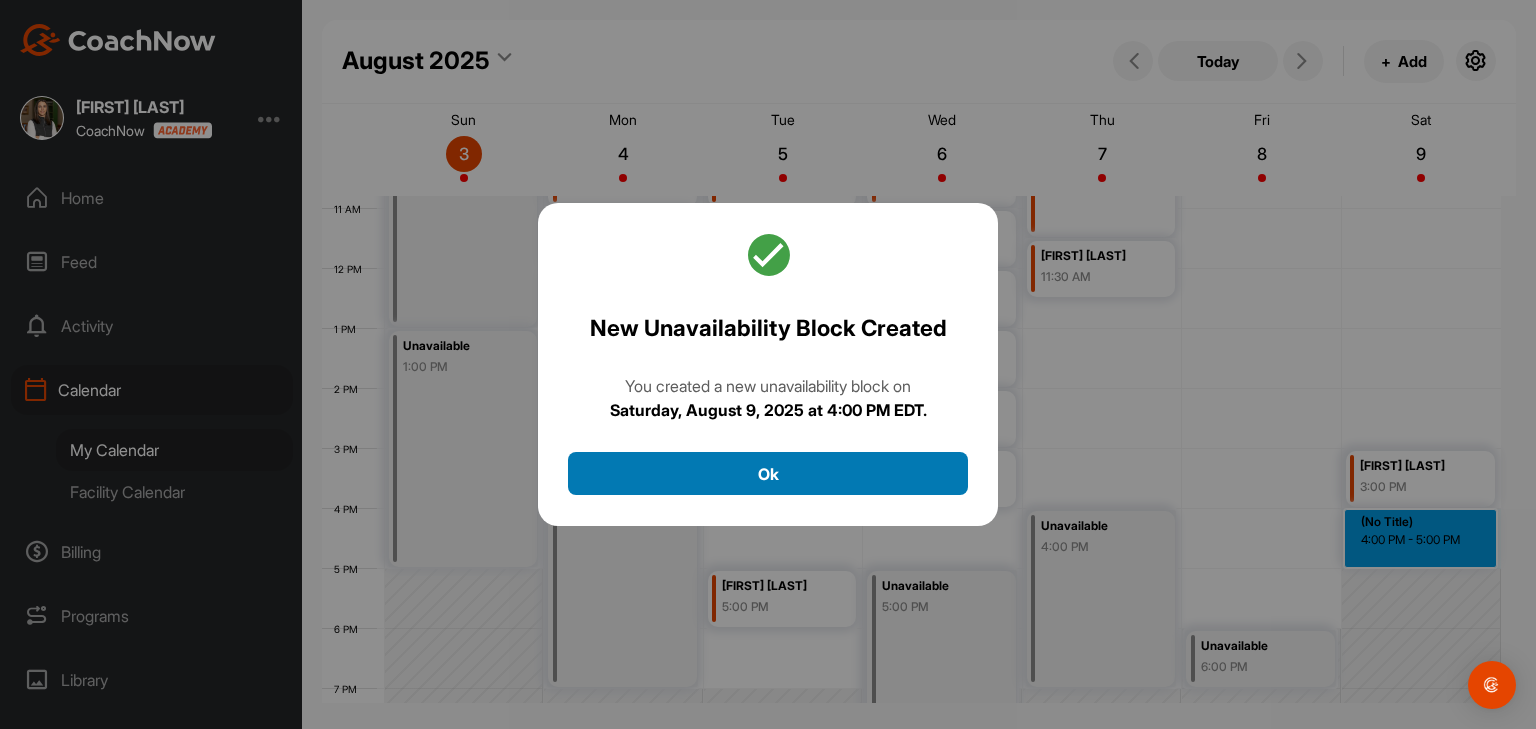 click on "Ok" at bounding box center (768, 473) 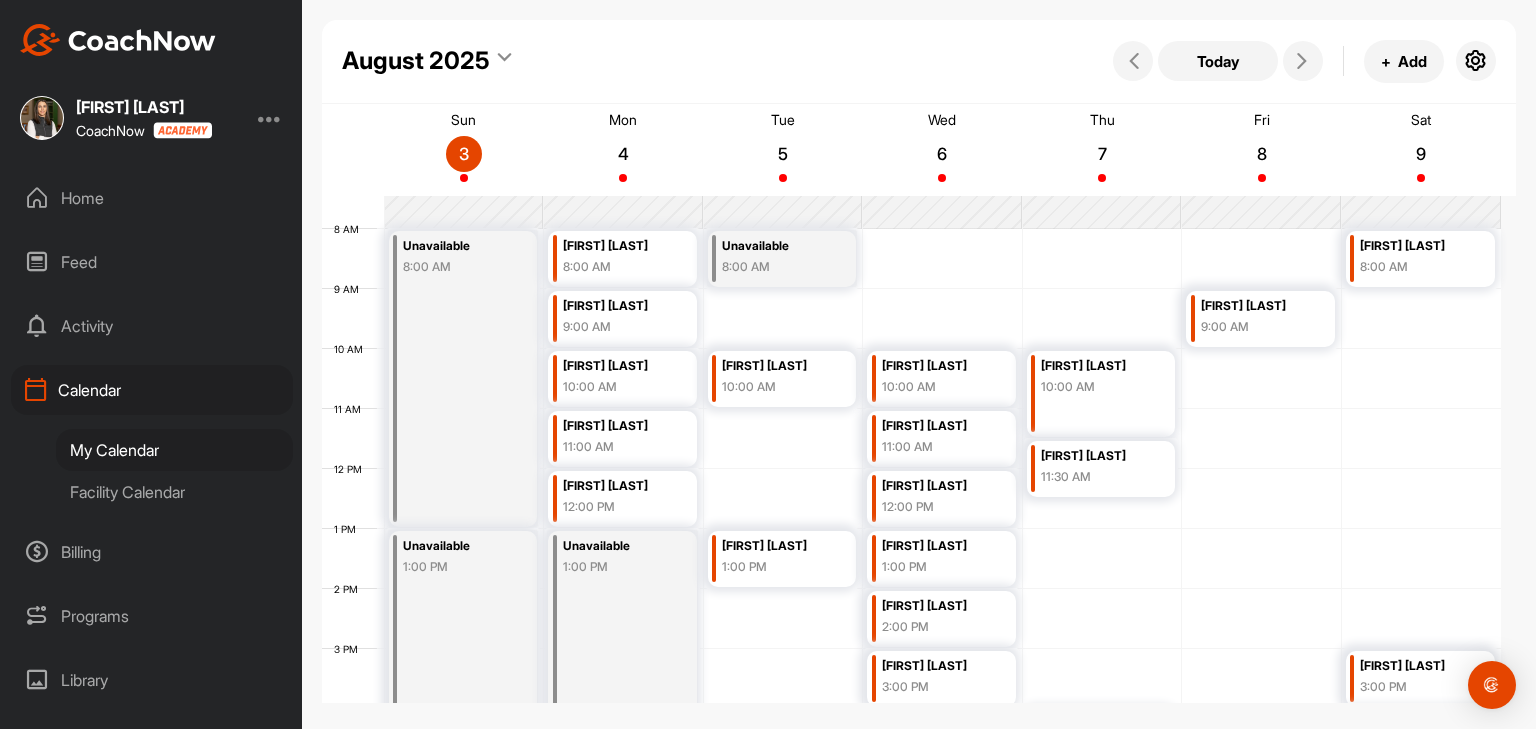 scroll, scrollTop: 647, scrollLeft: 0, axis: vertical 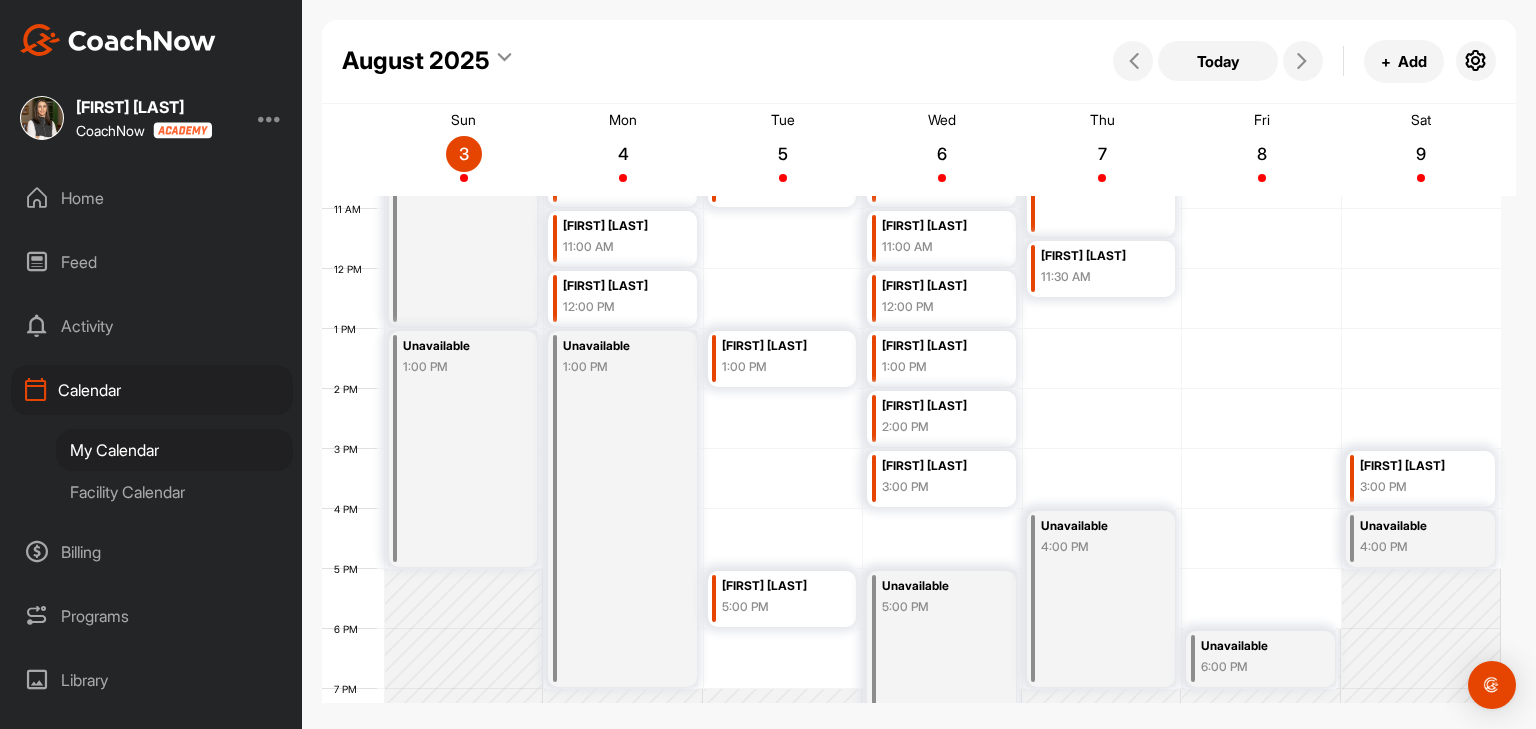 click on "4:00 PM" at bounding box center (1416, 547) 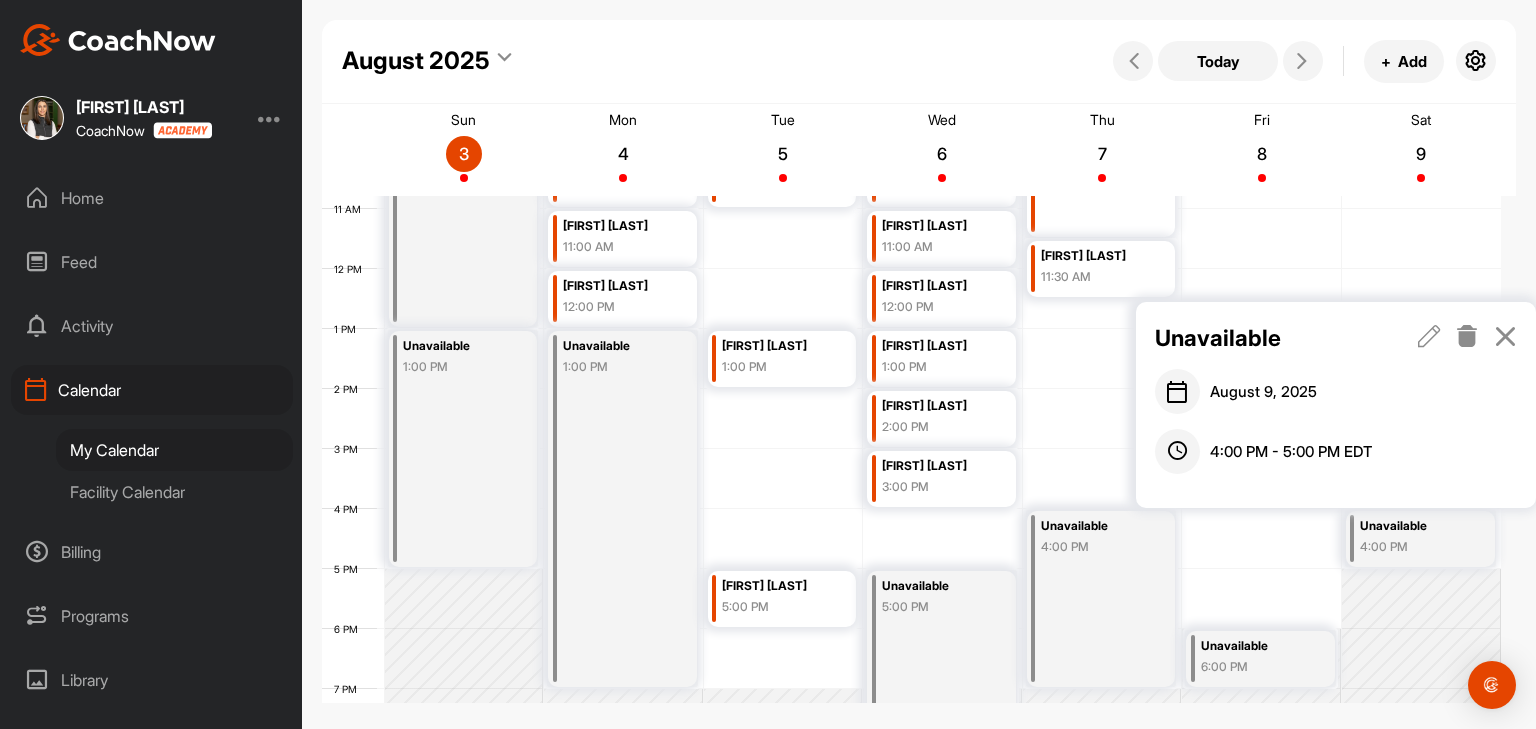 click at bounding box center [1467, 336] 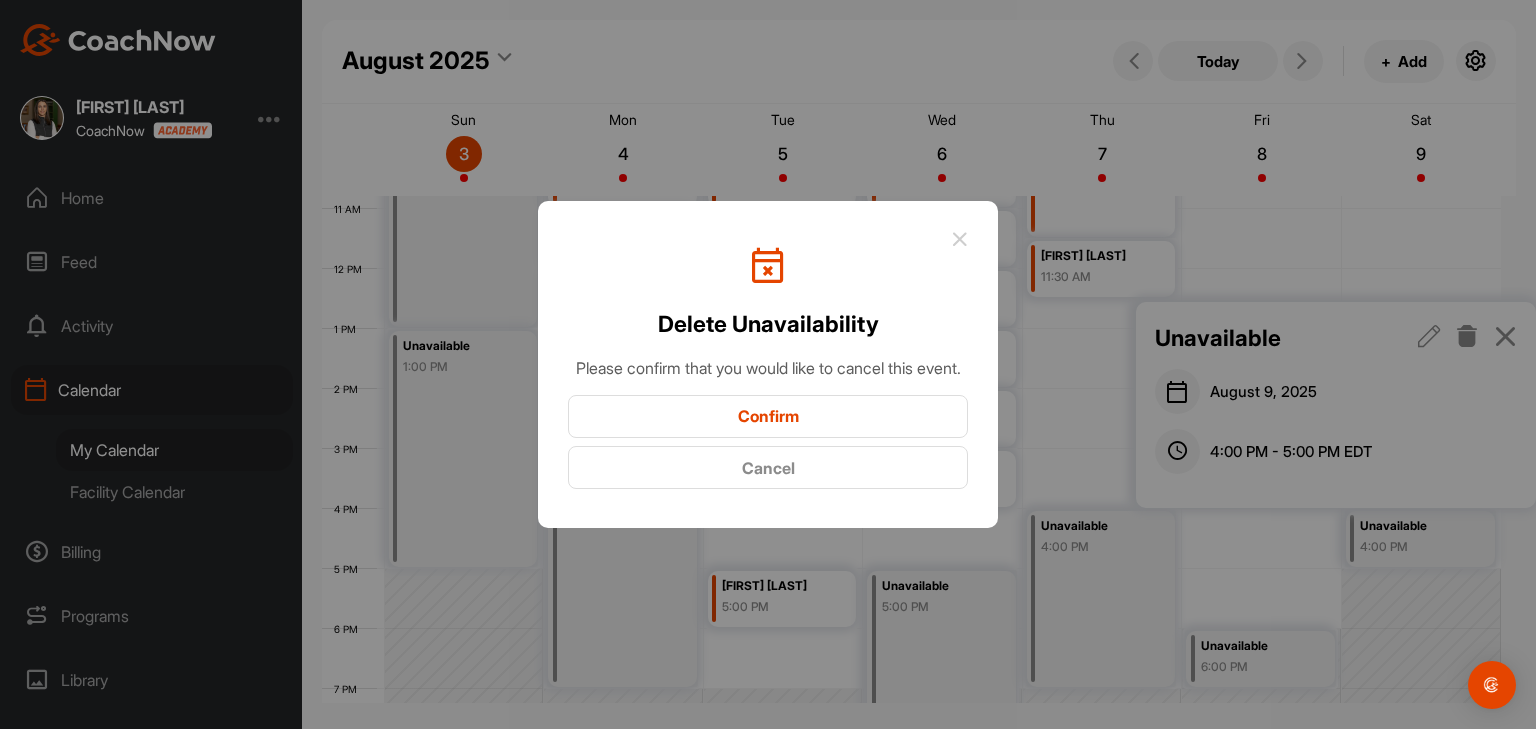 click on "Confirm" at bounding box center [768, 416] 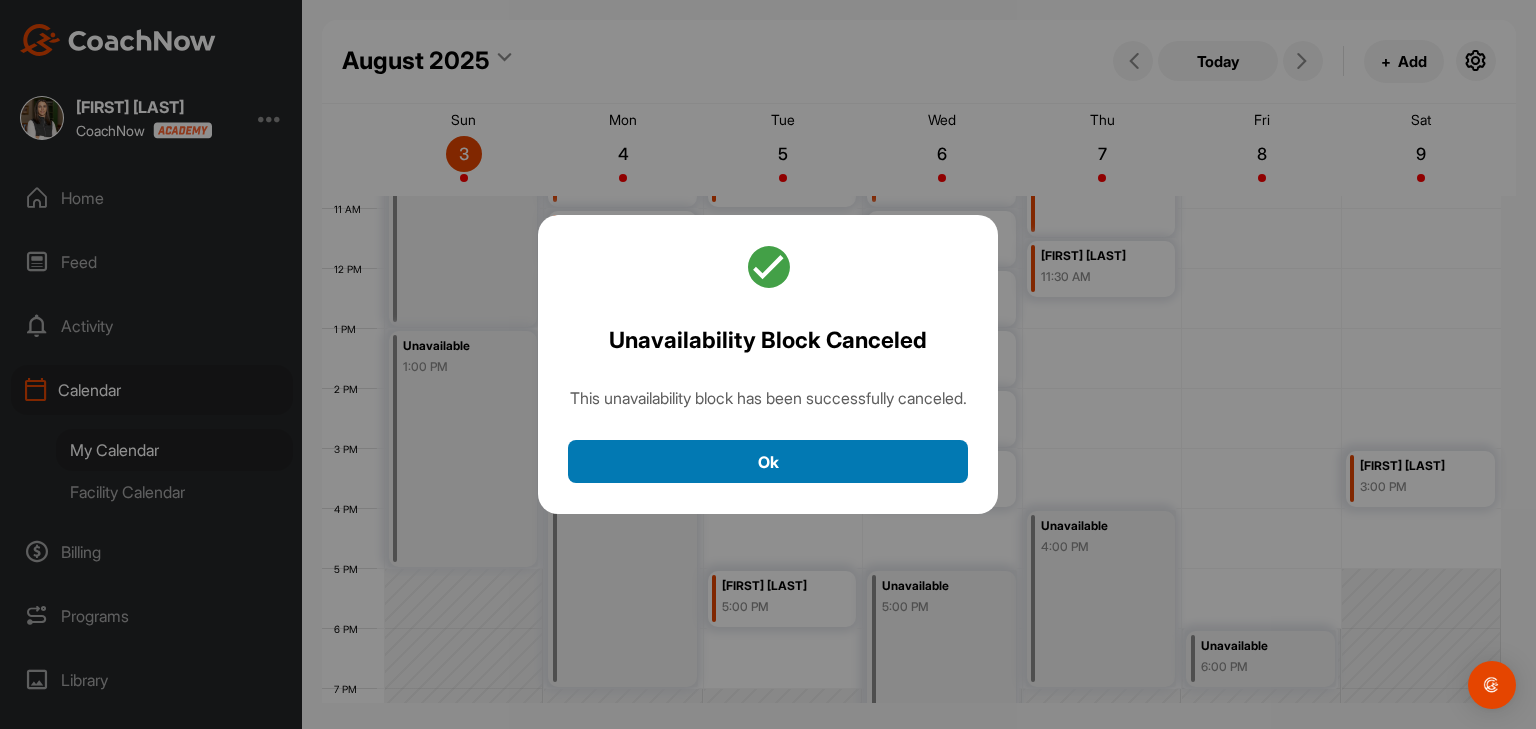 click on "Ok" at bounding box center (768, 461) 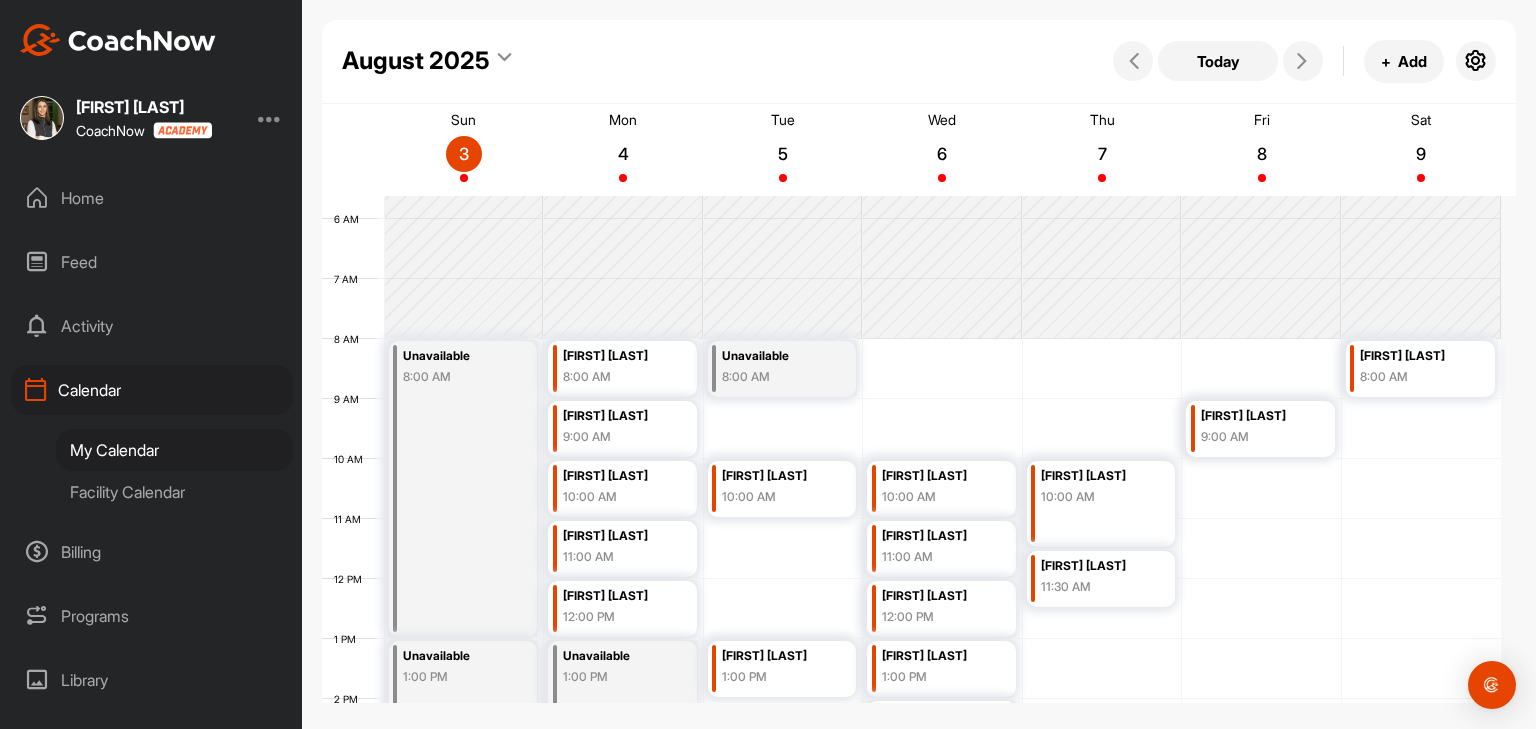 scroll, scrollTop: 247, scrollLeft: 0, axis: vertical 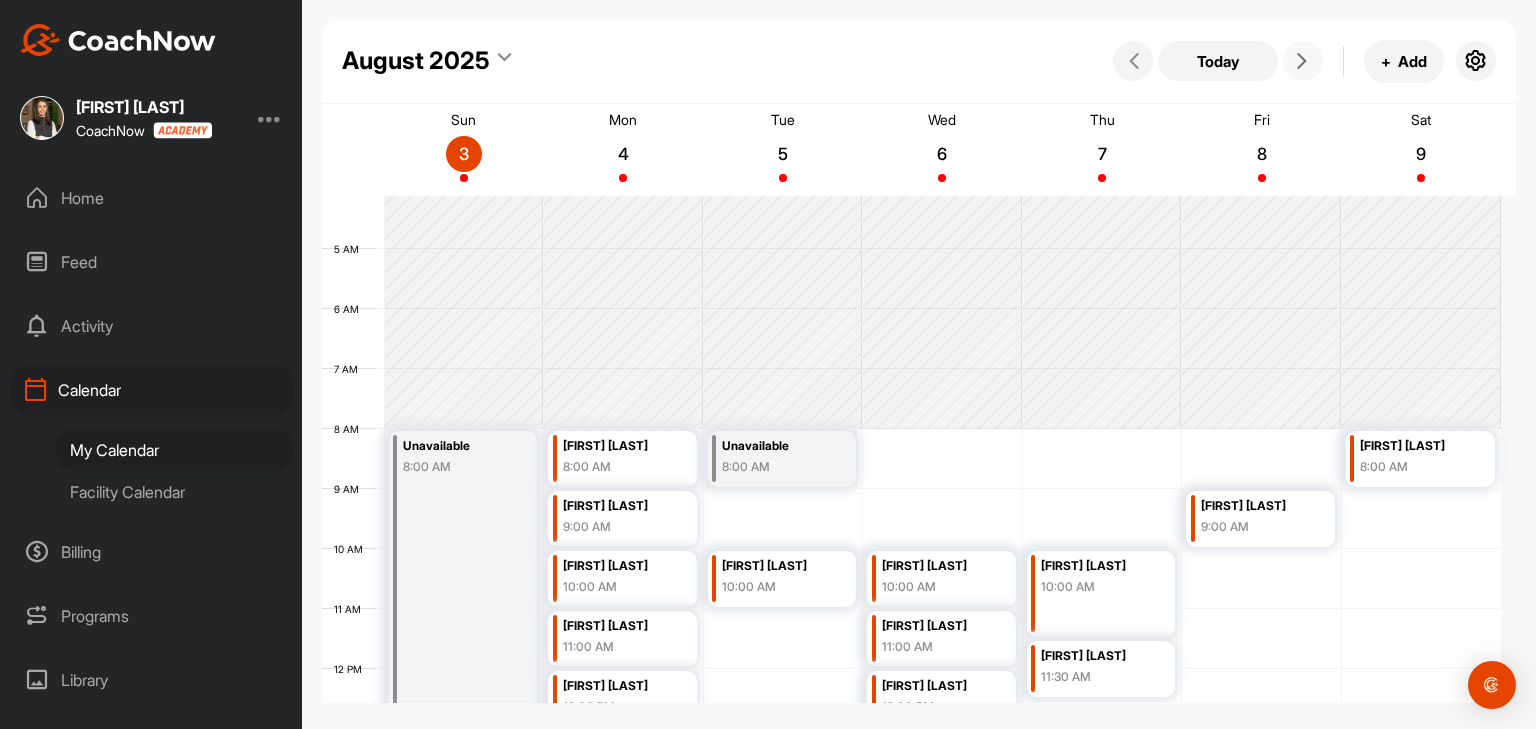 click at bounding box center (1303, 61) 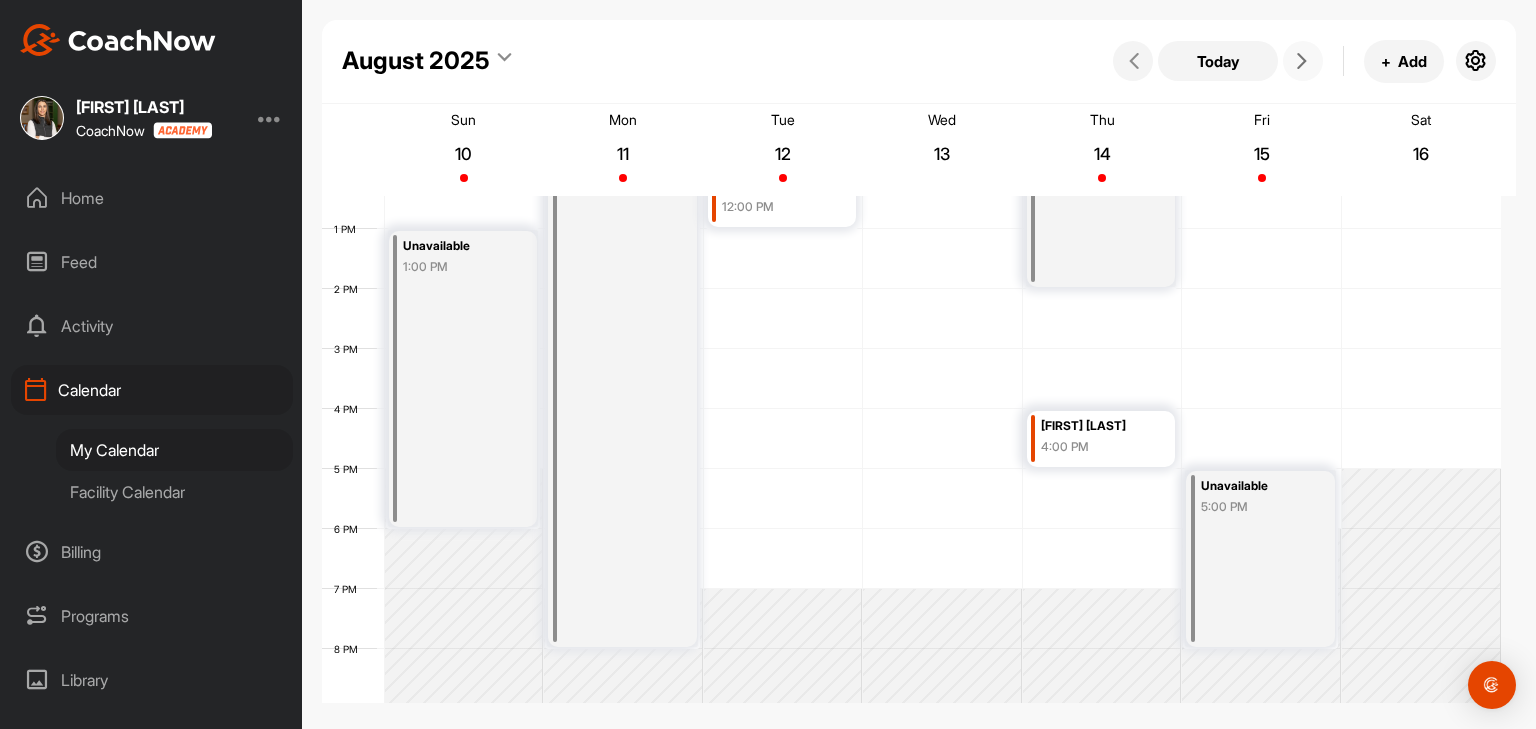 scroll, scrollTop: 447, scrollLeft: 0, axis: vertical 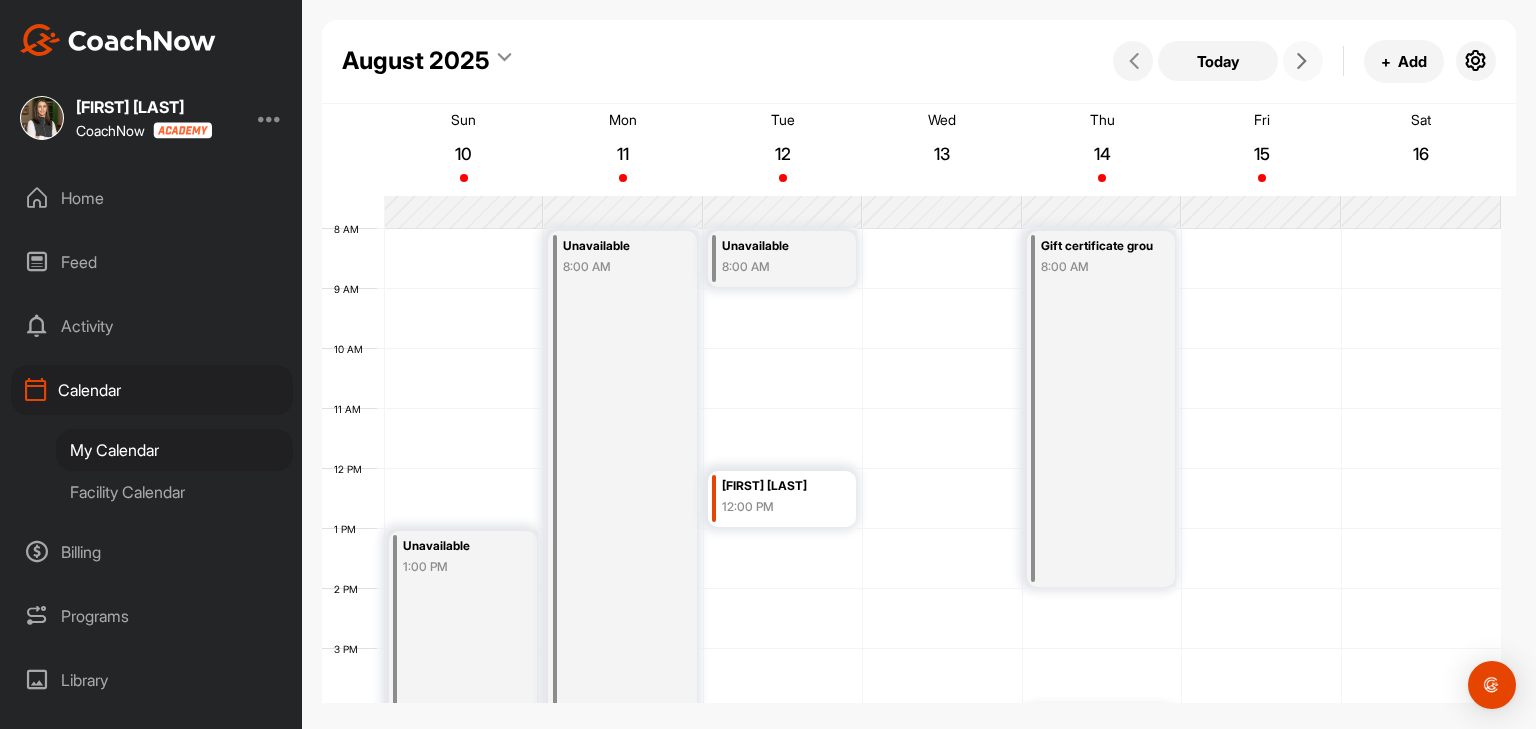 click on "8:00 AM" at bounding box center (778, 267) 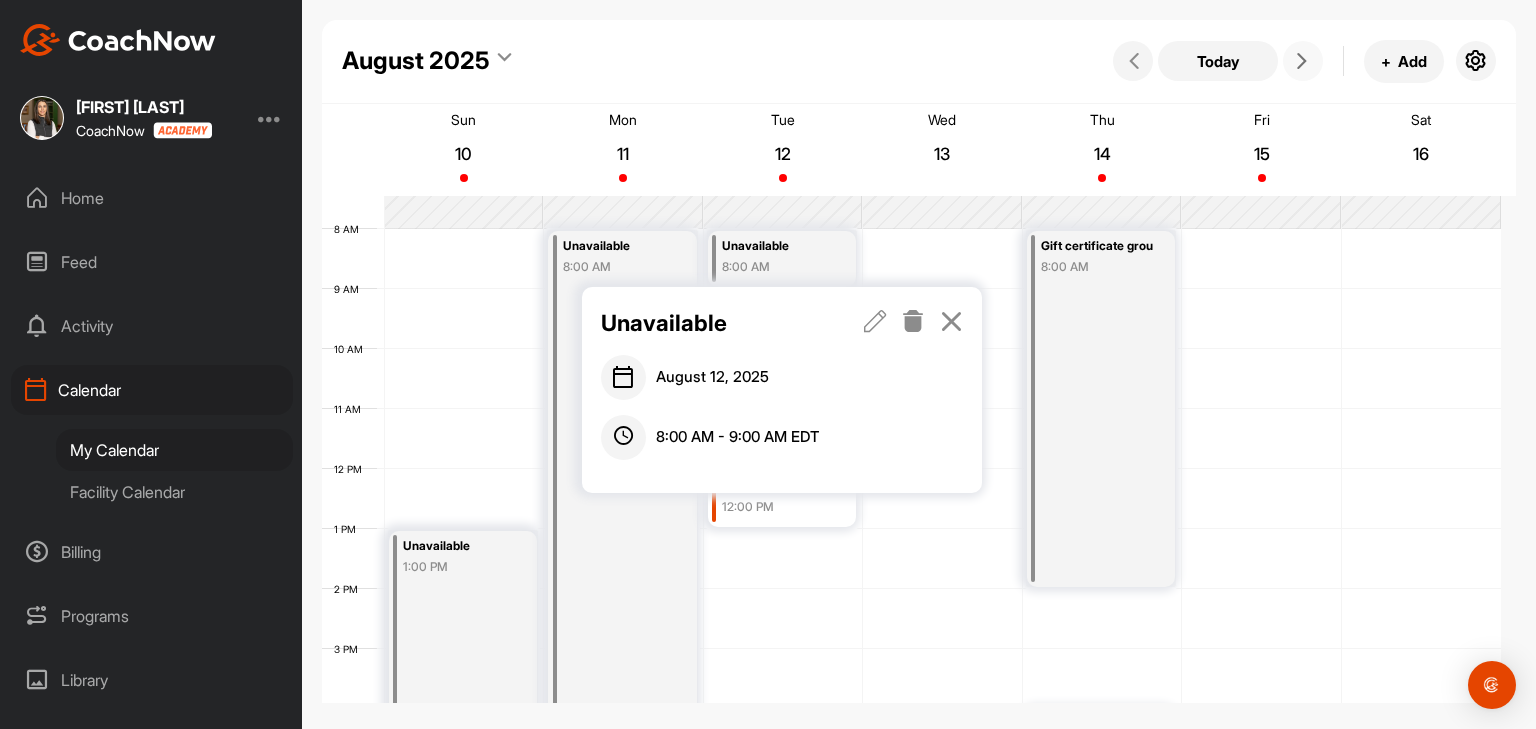 click on "Unavailable 8:00 AM" at bounding box center (782, 259) 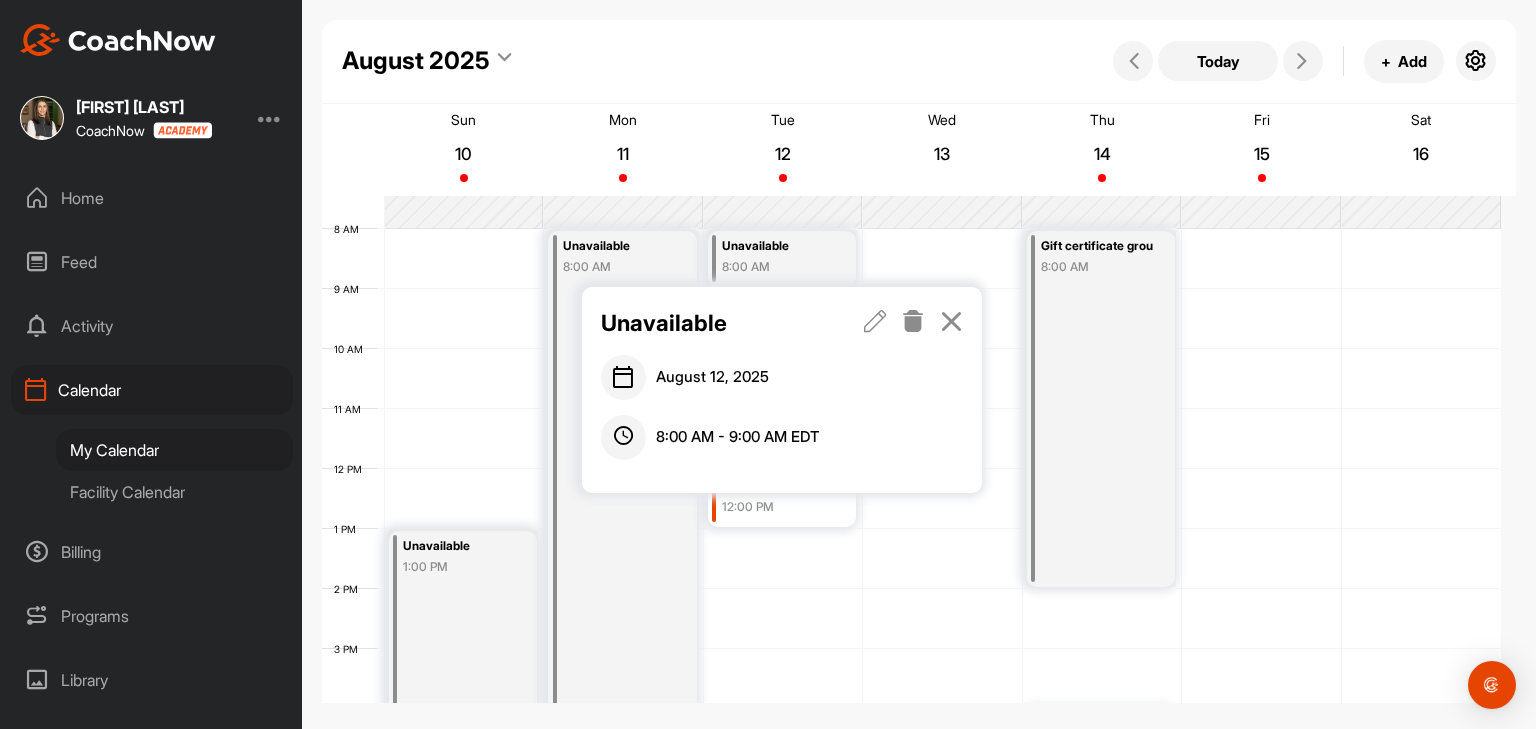 click at bounding box center (951, 321) 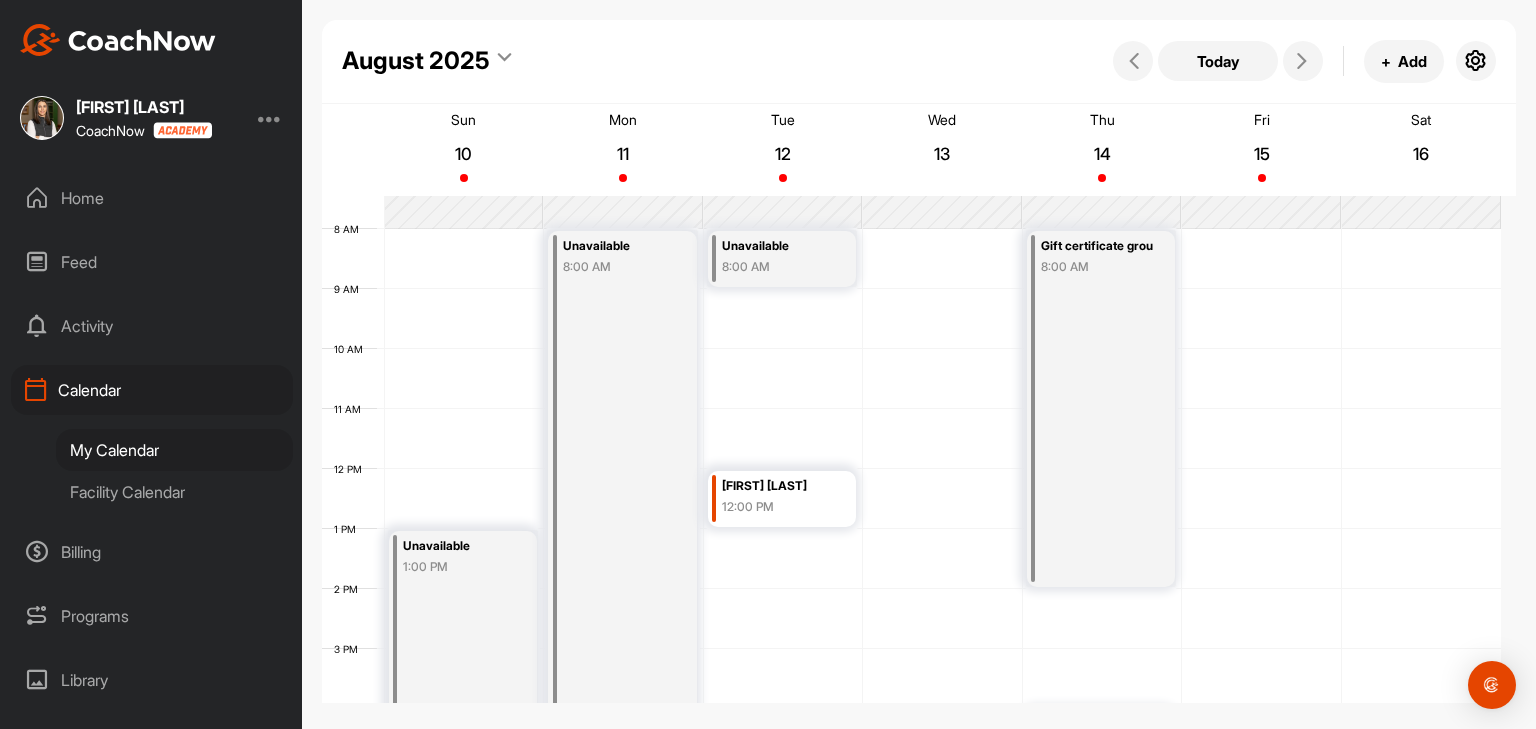 click on "8:00 AM" at bounding box center (778, 267) 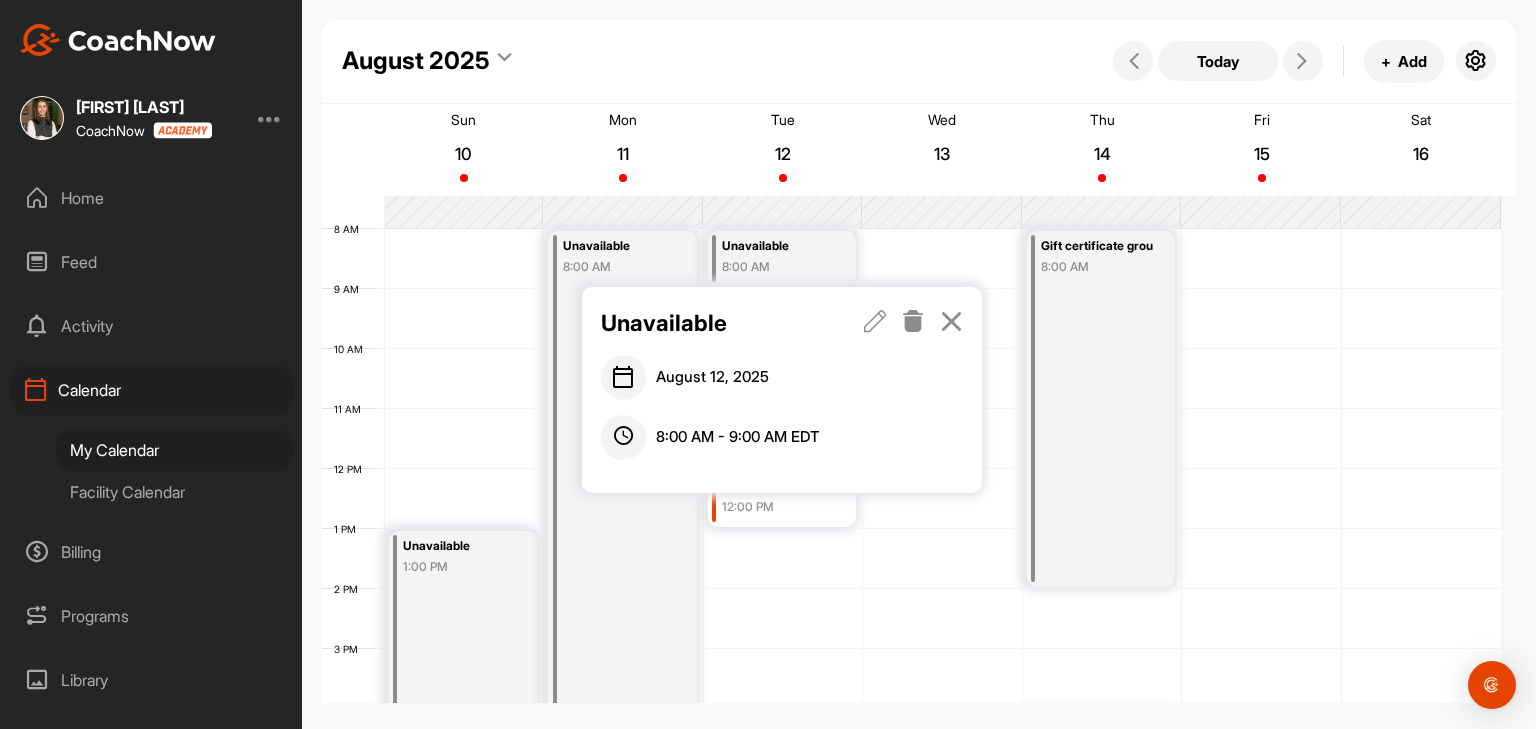 click at bounding box center [875, 321] 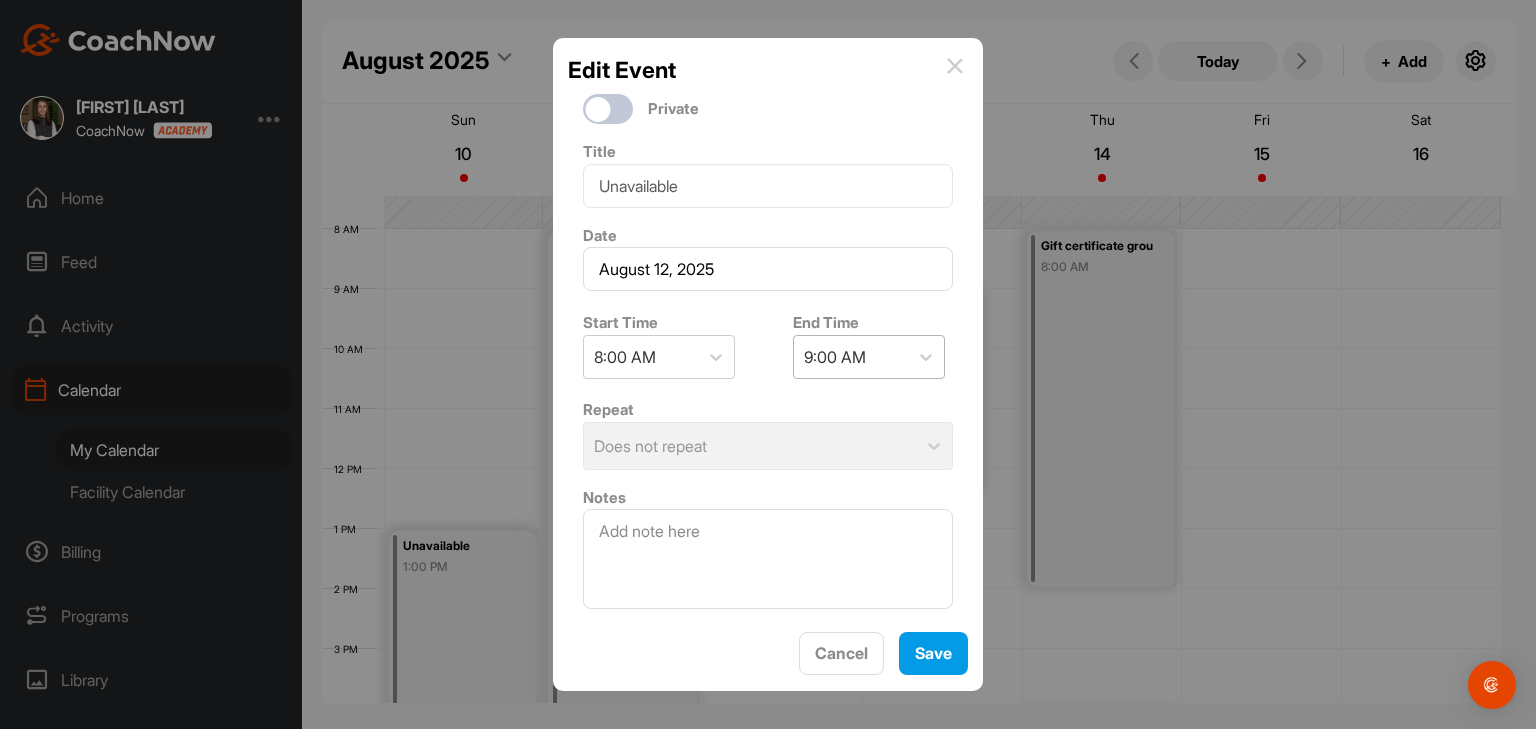 click on "9:00 AM" at bounding box center [835, 357] 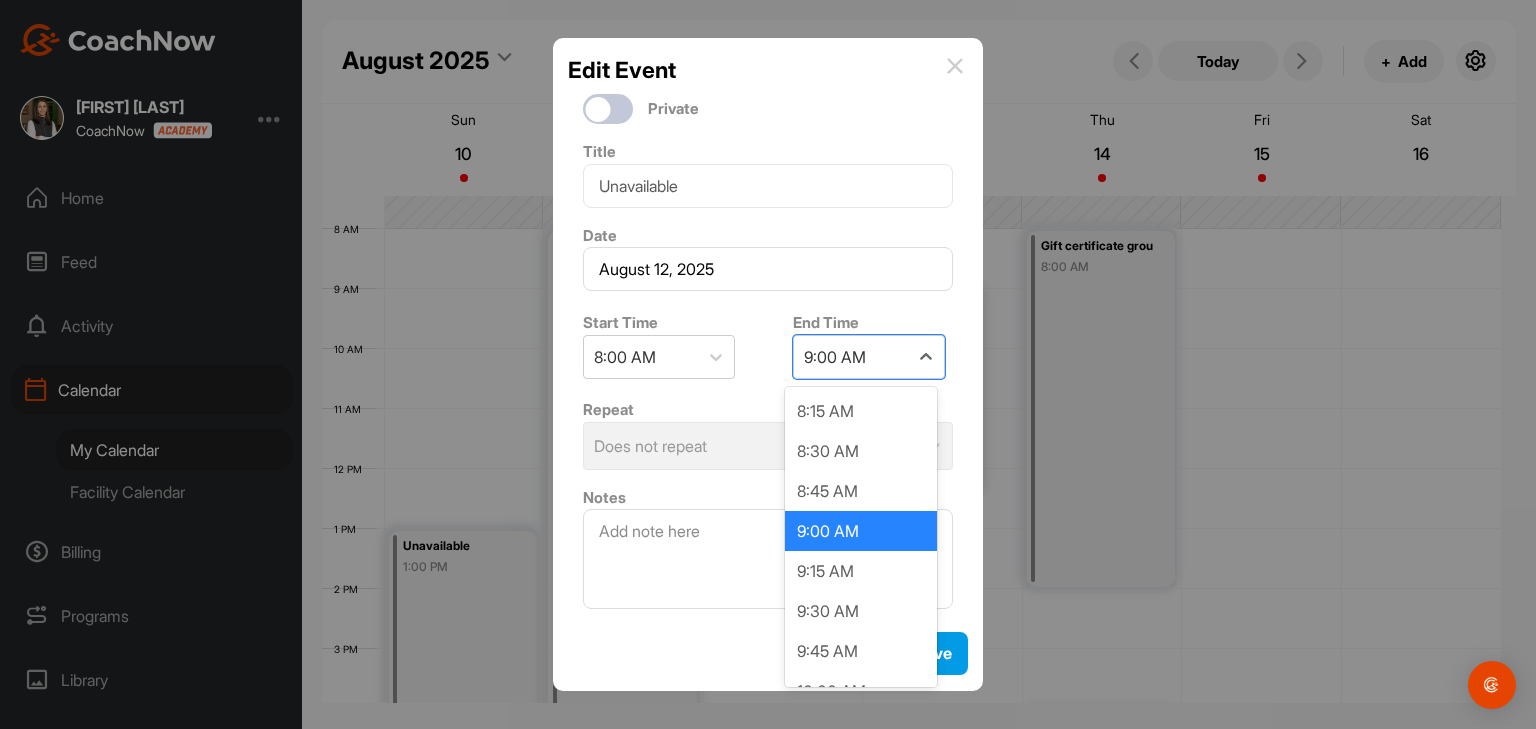 scroll, scrollTop: 100, scrollLeft: 0, axis: vertical 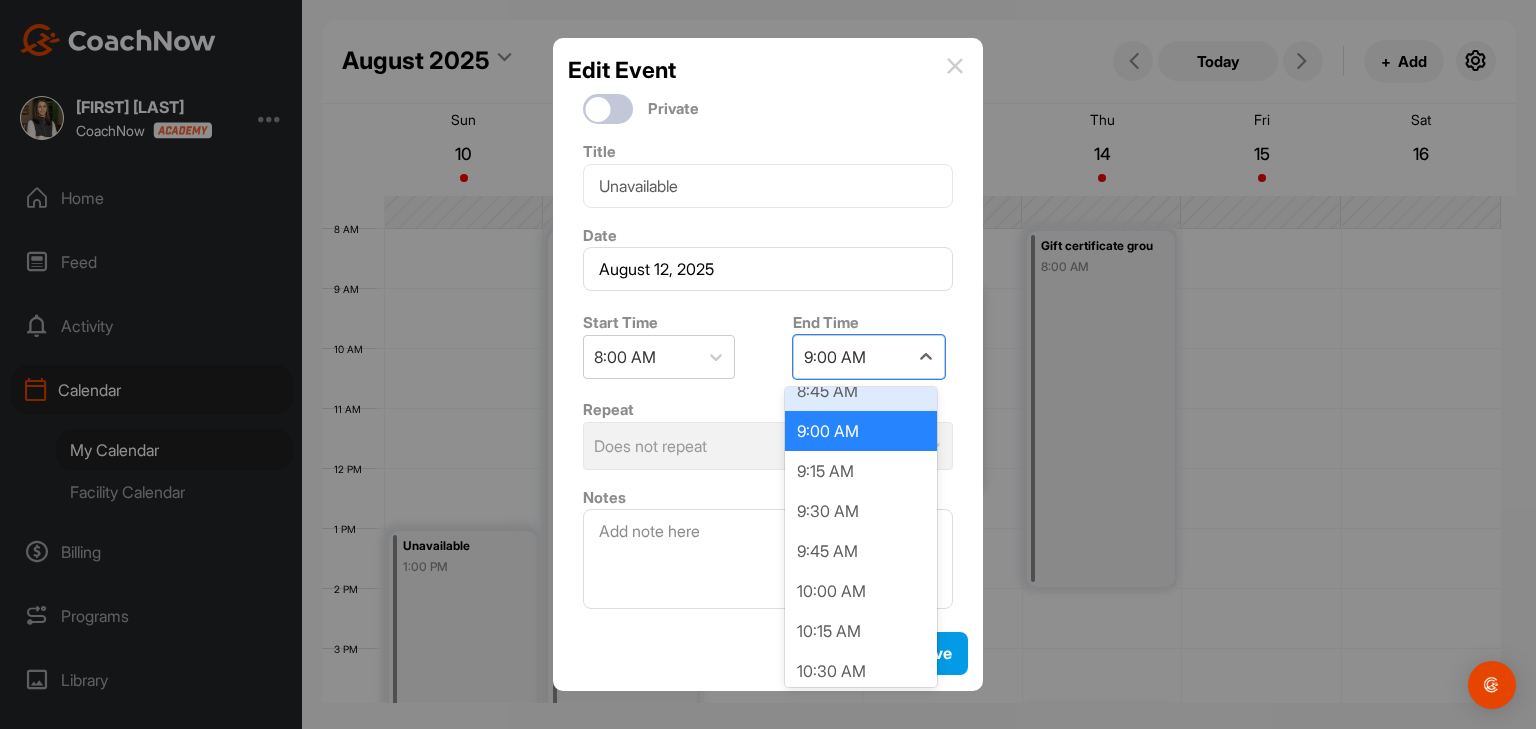 click at bounding box center (955, 66) 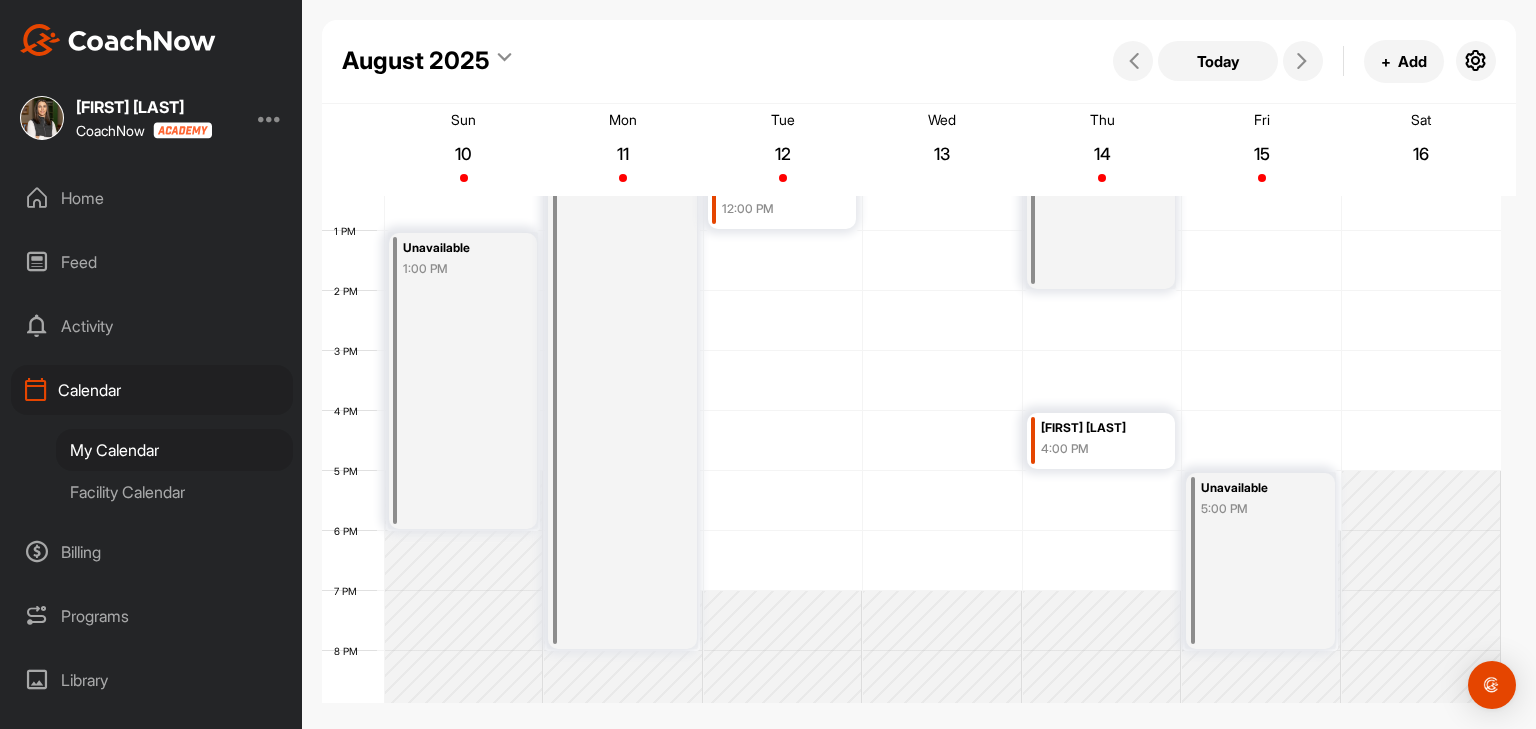 scroll, scrollTop: 747, scrollLeft: 0, axis: vertical 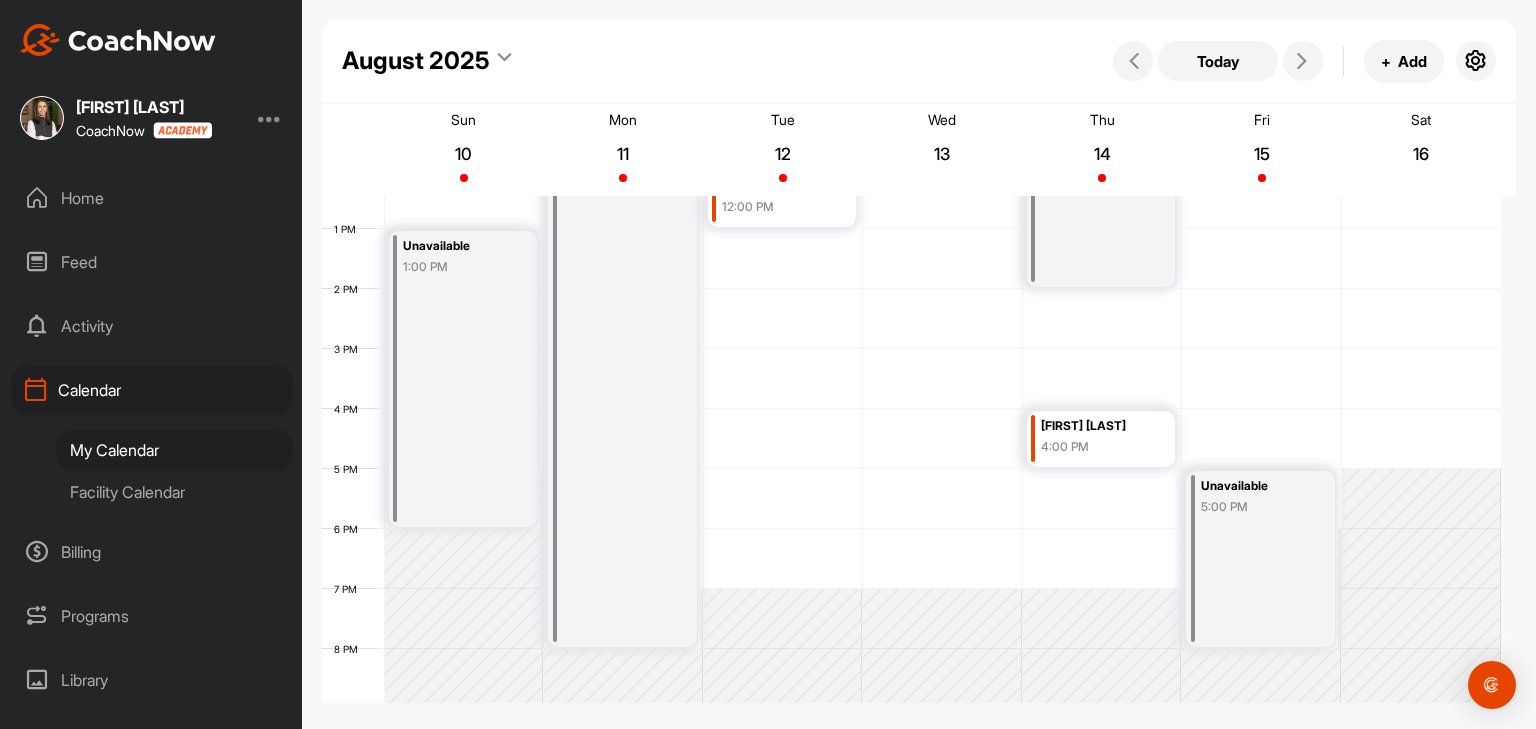 click on "12 AM 1 AM 2 AM 3 AM 4 AM 5 AM 6 AM 7 AM 8 AM 9 AM 10 AM 11 AM 12 PM 1 PM 2 PM 3 PM 4 PM 5 PM 6 PM 7 PM 8 PM 9 PM 10 PM 11 PM Unavailable 1:00 PM Unavailable 8:00 AM Unavailable 8:00 AM [FIRST] [LAST] 12:00 PM Gift certificate group  8:00 AM [FIRST] [LAST] 4:00 PM Unavailable 5:00 PM" at bounding box center (911, 169) 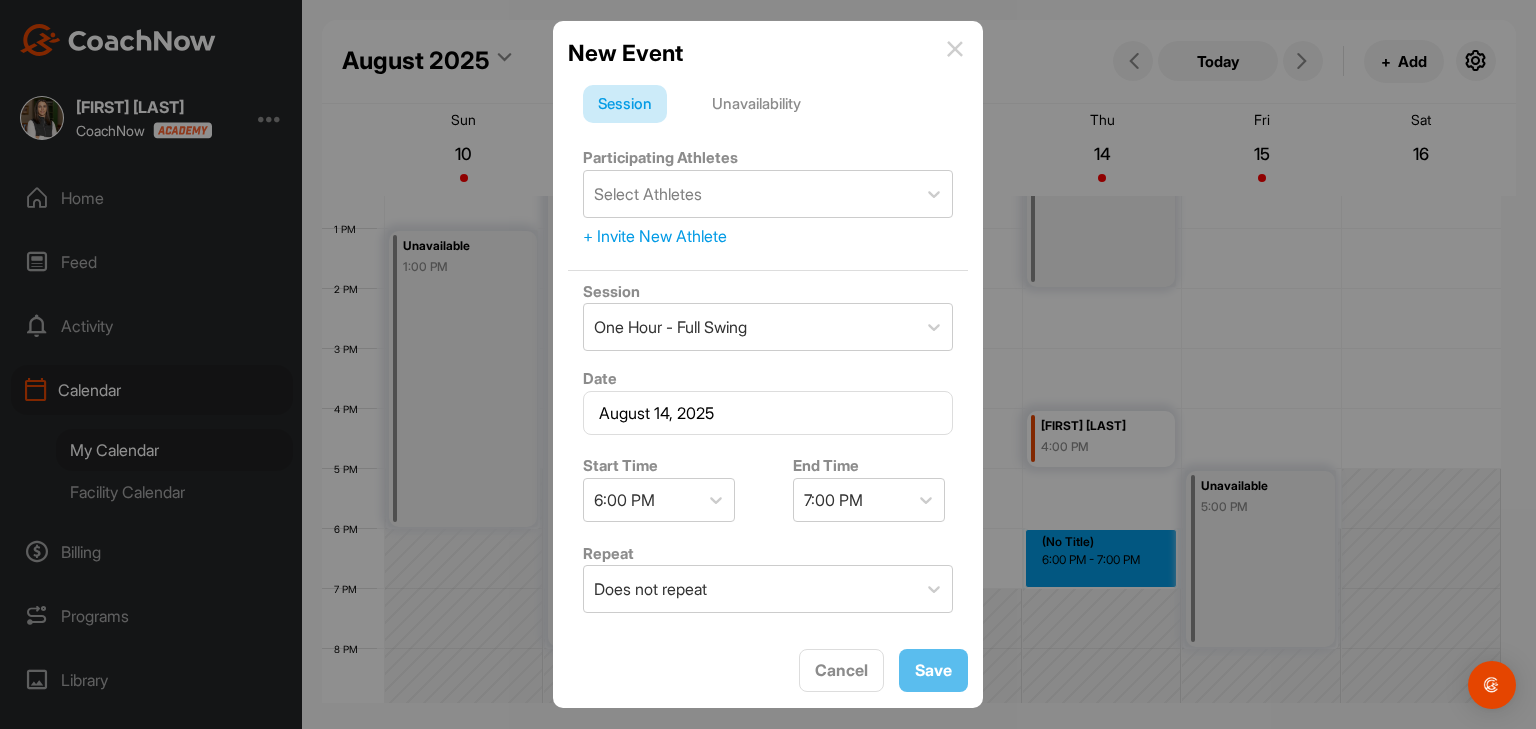 click on "Unavailability" at bounding box center (756, 104) 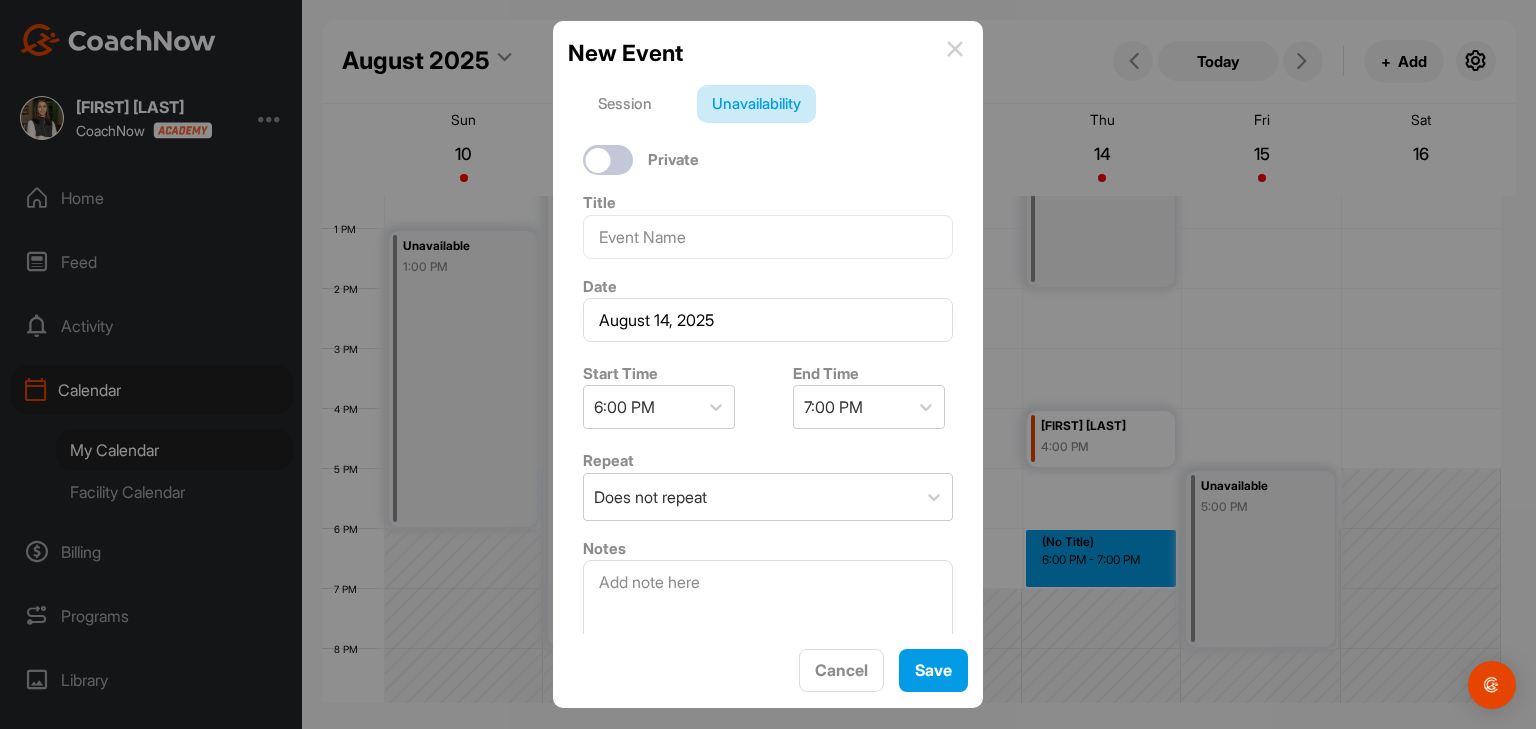 click on "New Event" at bounding box center (768, 53) 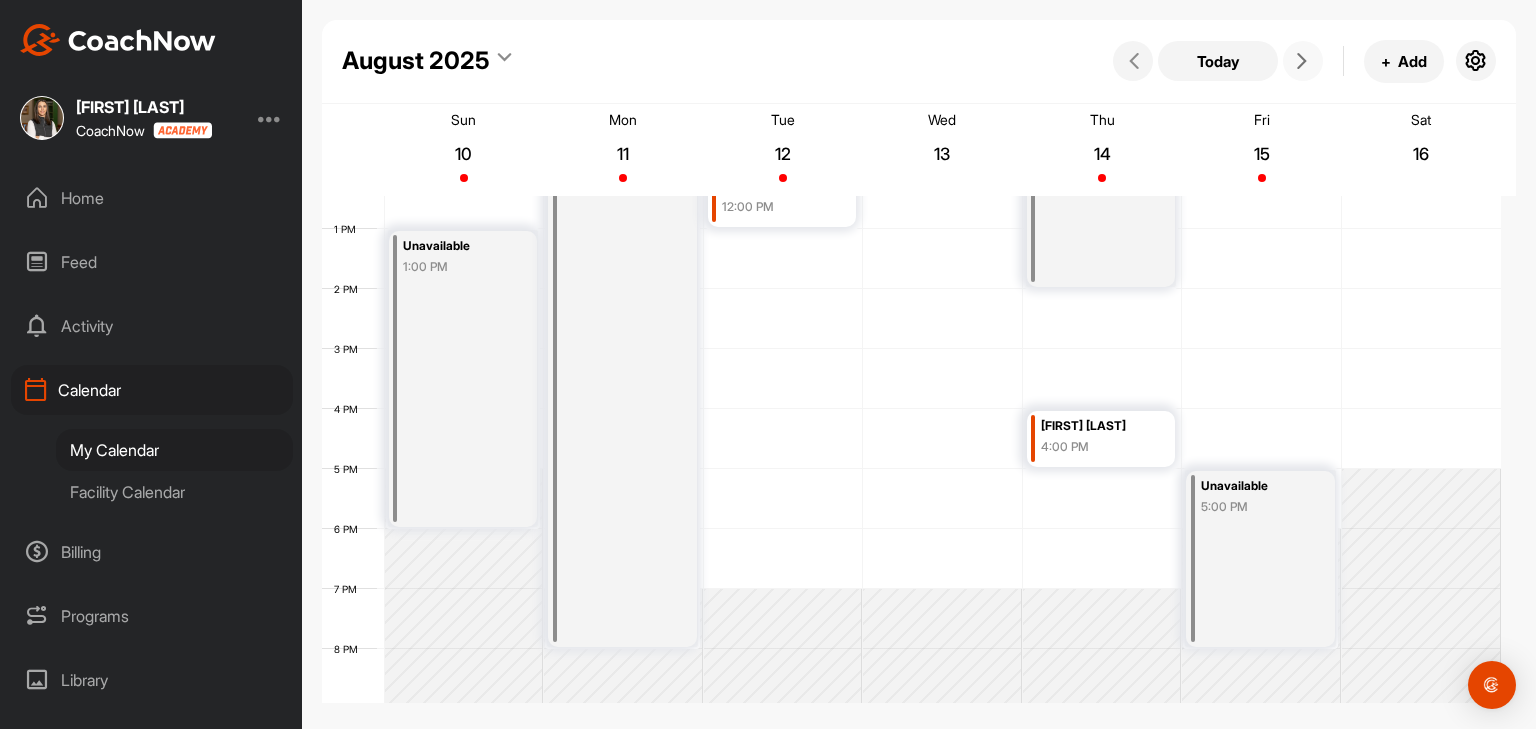 click at bounding box center [1303, 61] 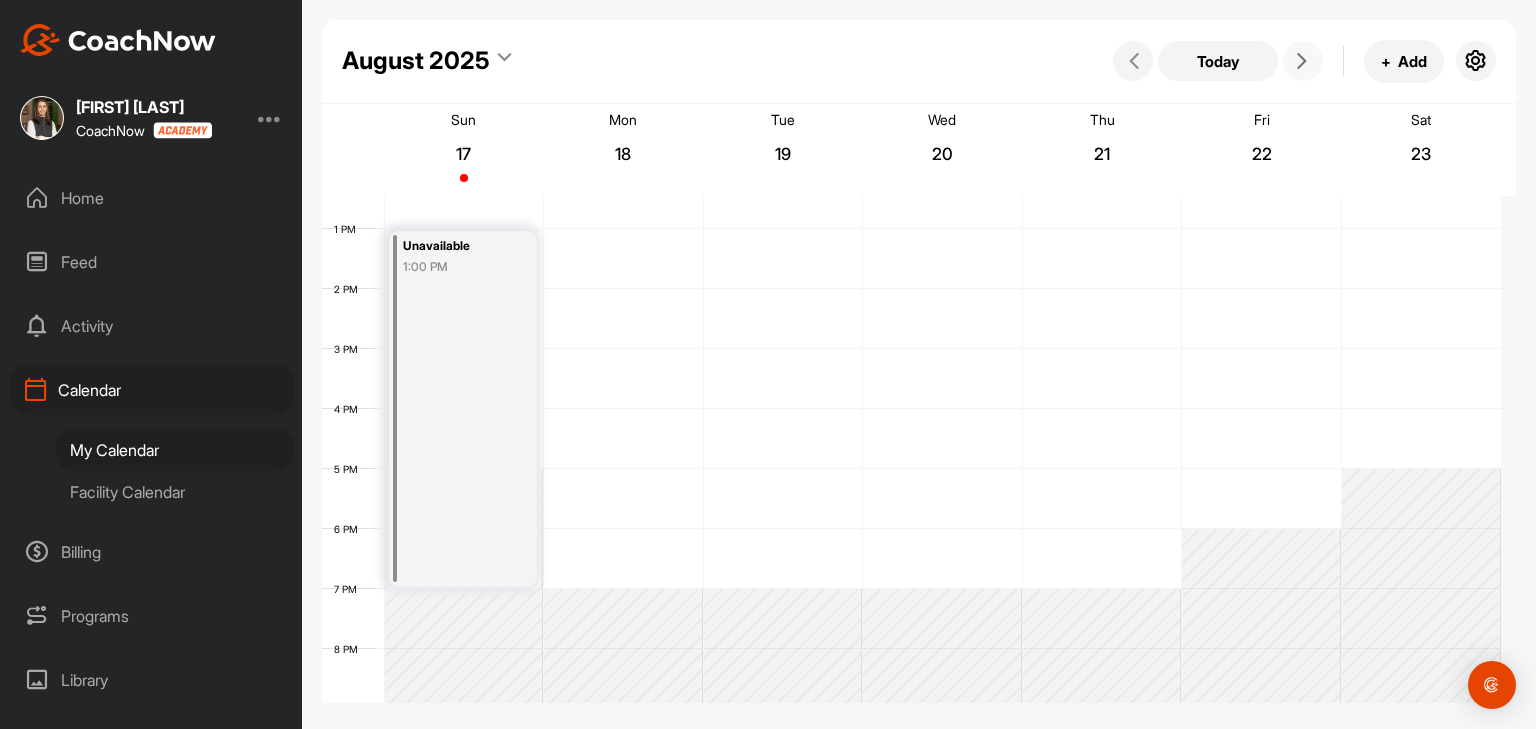 scroll, scrollTop: 347, scrollLeft: 0, axis: vertical 